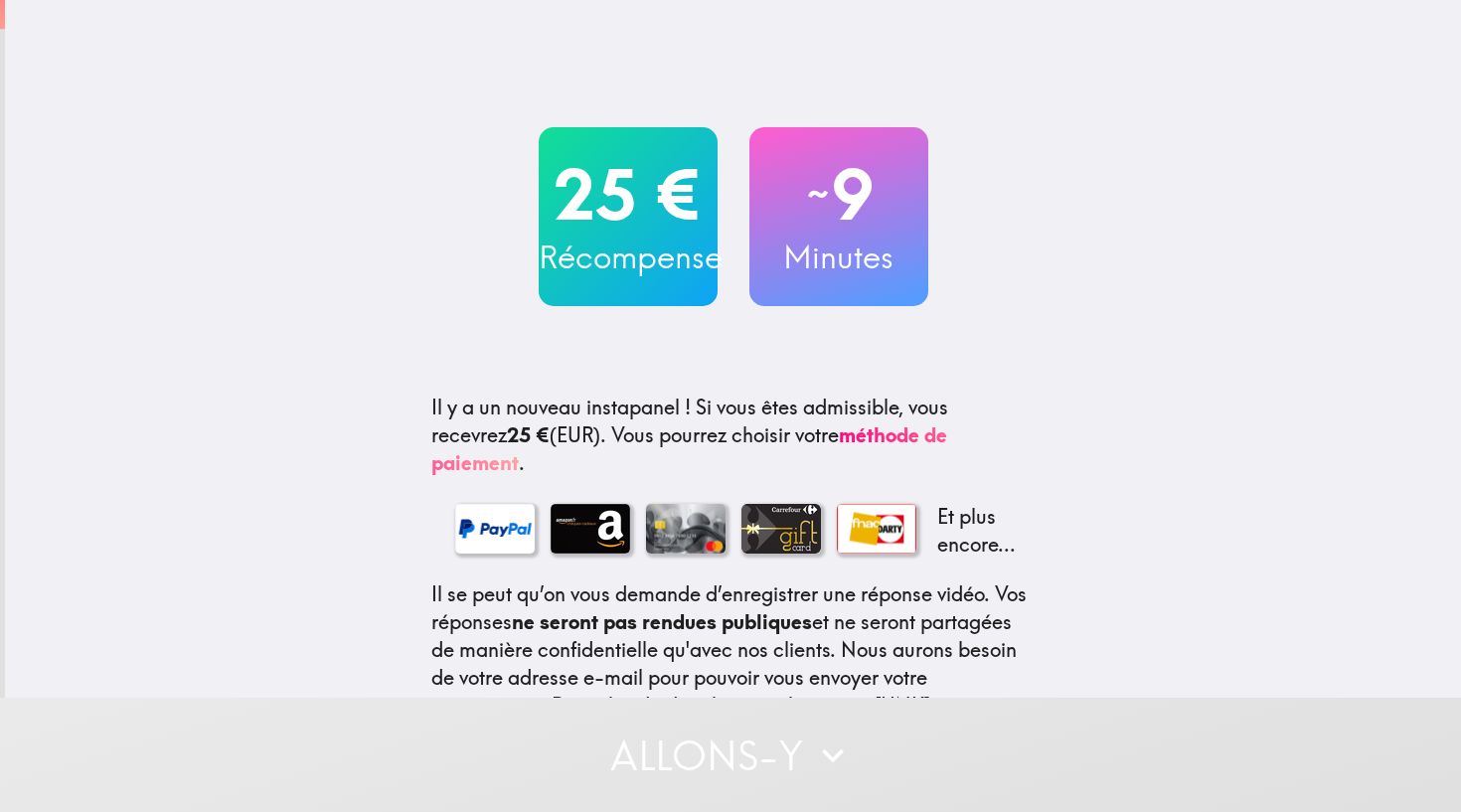 scroll, scrollTop: 0, scrollLeft: 0, axis: both 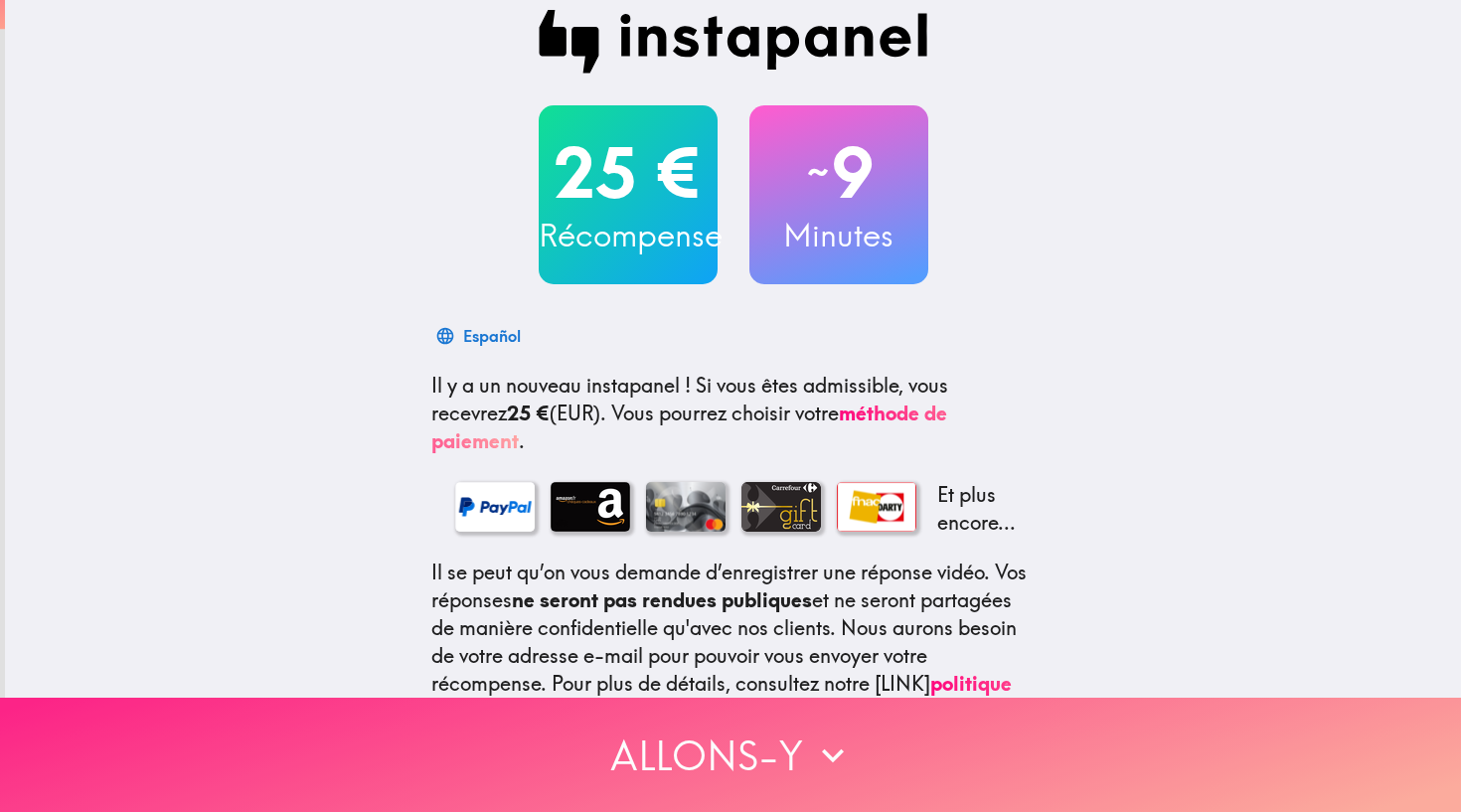 click on "Allons-y" at bounding box center [730, 754] 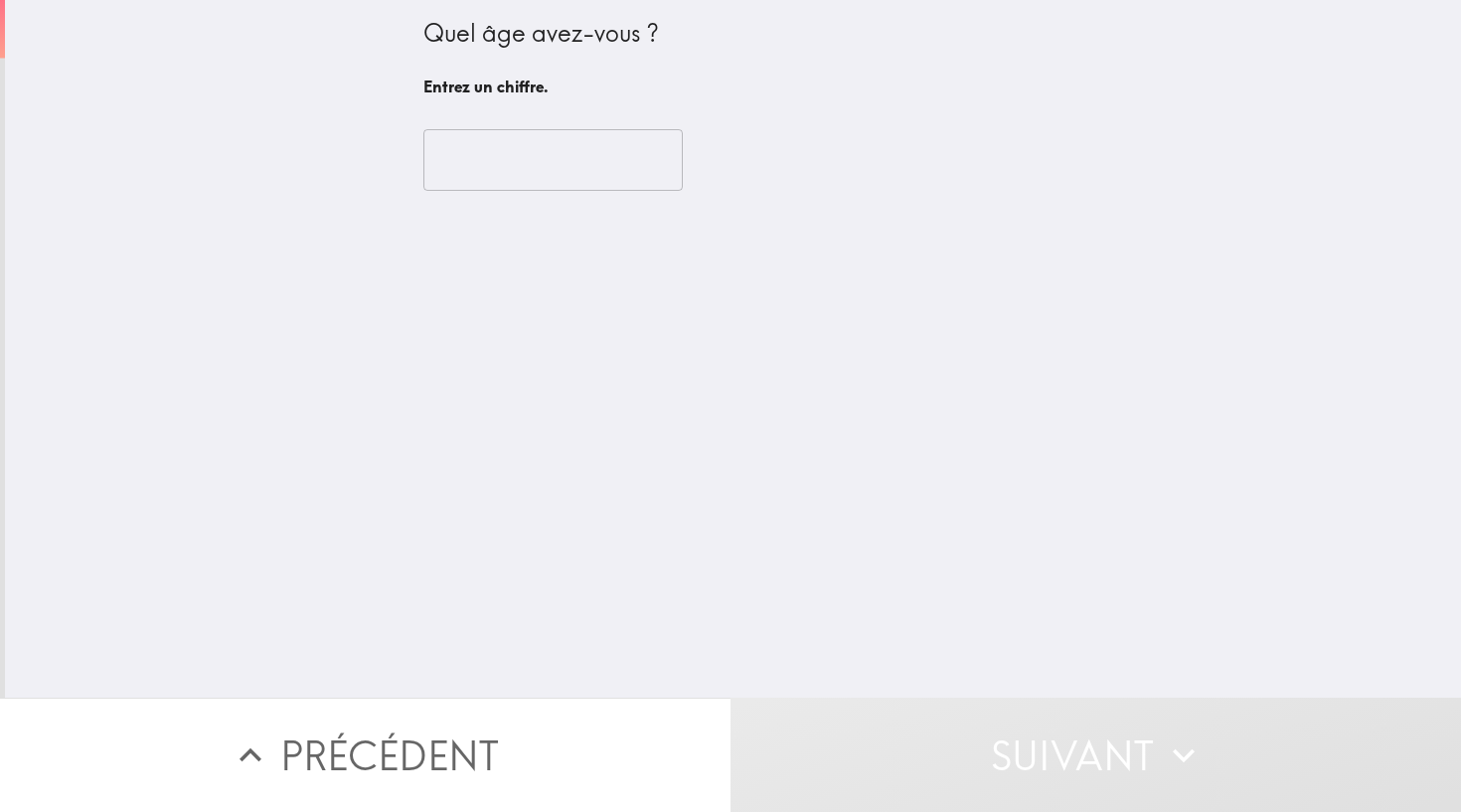 scroll, scrollTop: 0, scrollLeft: 0, axis: both 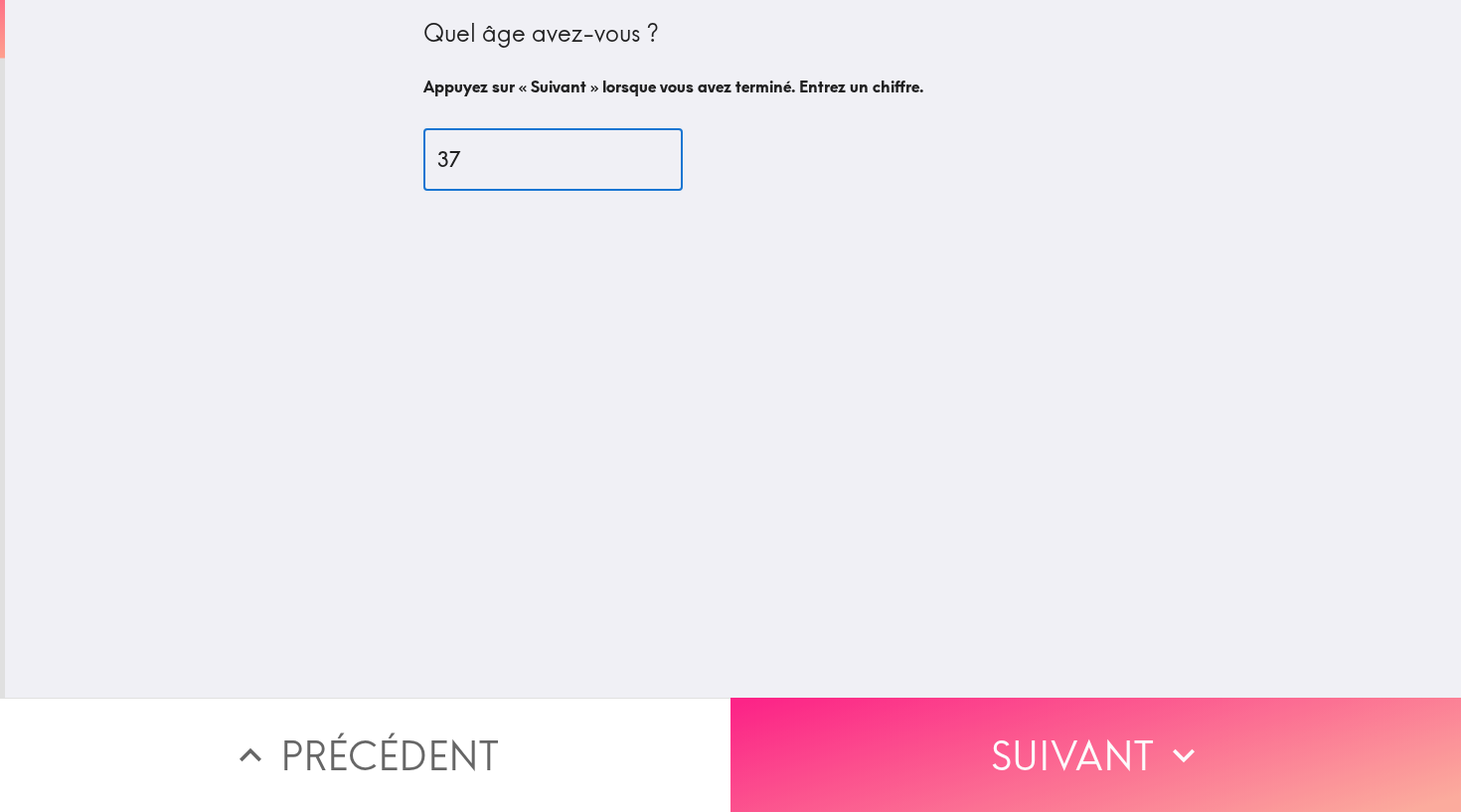 type on "37" 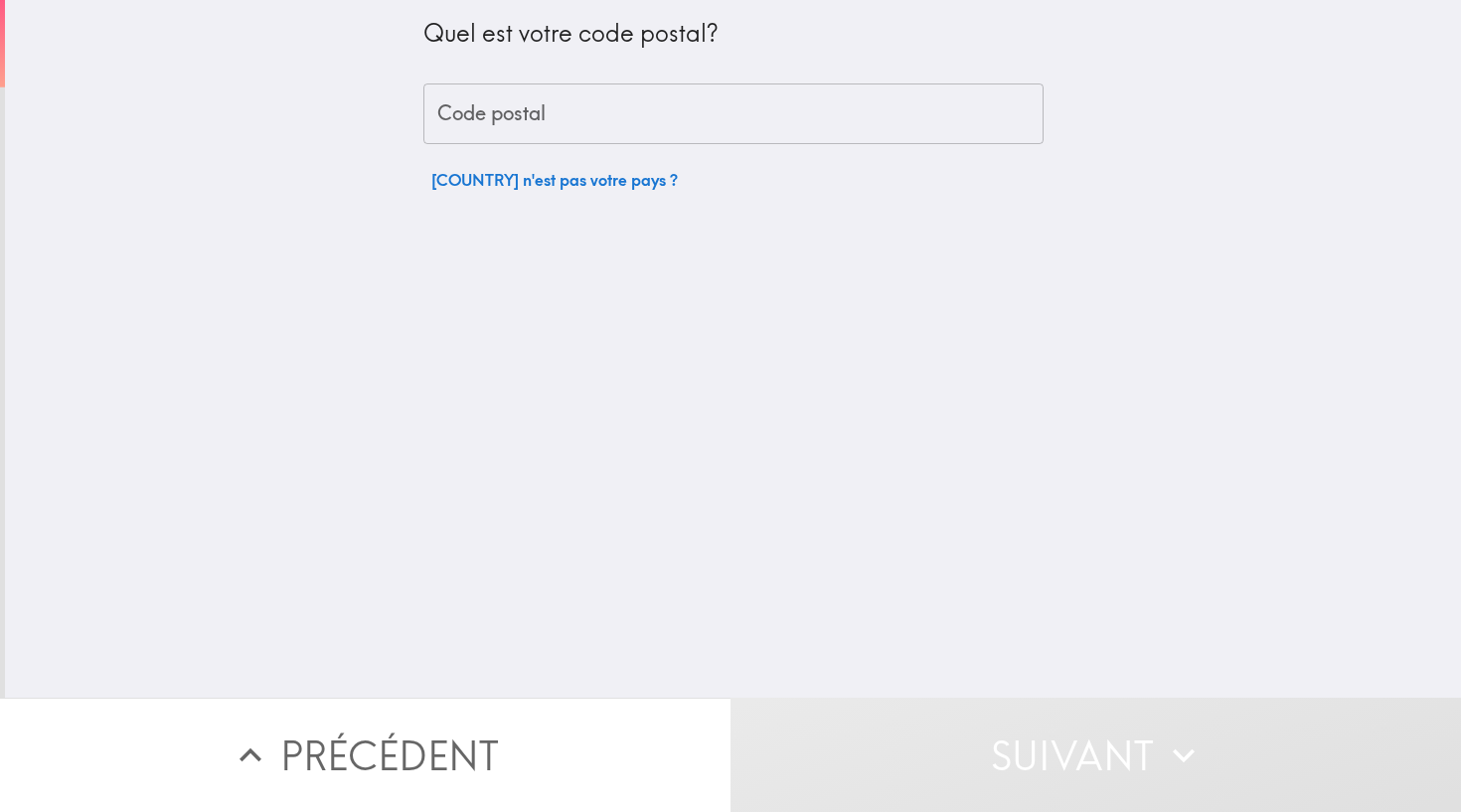 click on "Quel est votre code postal? Code postal Code postal [COUNTRY] n'est pas votre pays ?" at bounding box center (733, 99) 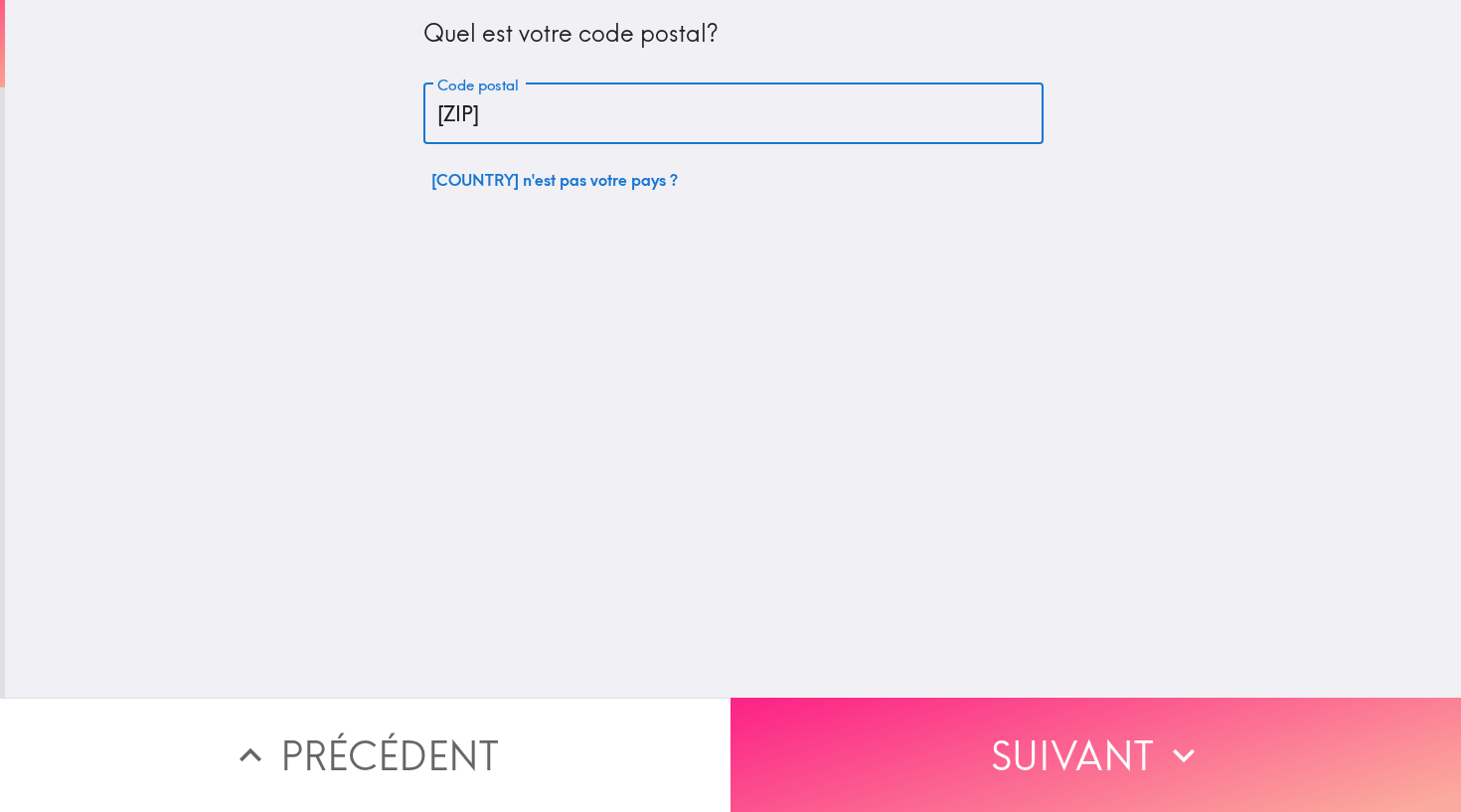 type on "[ZIP]" 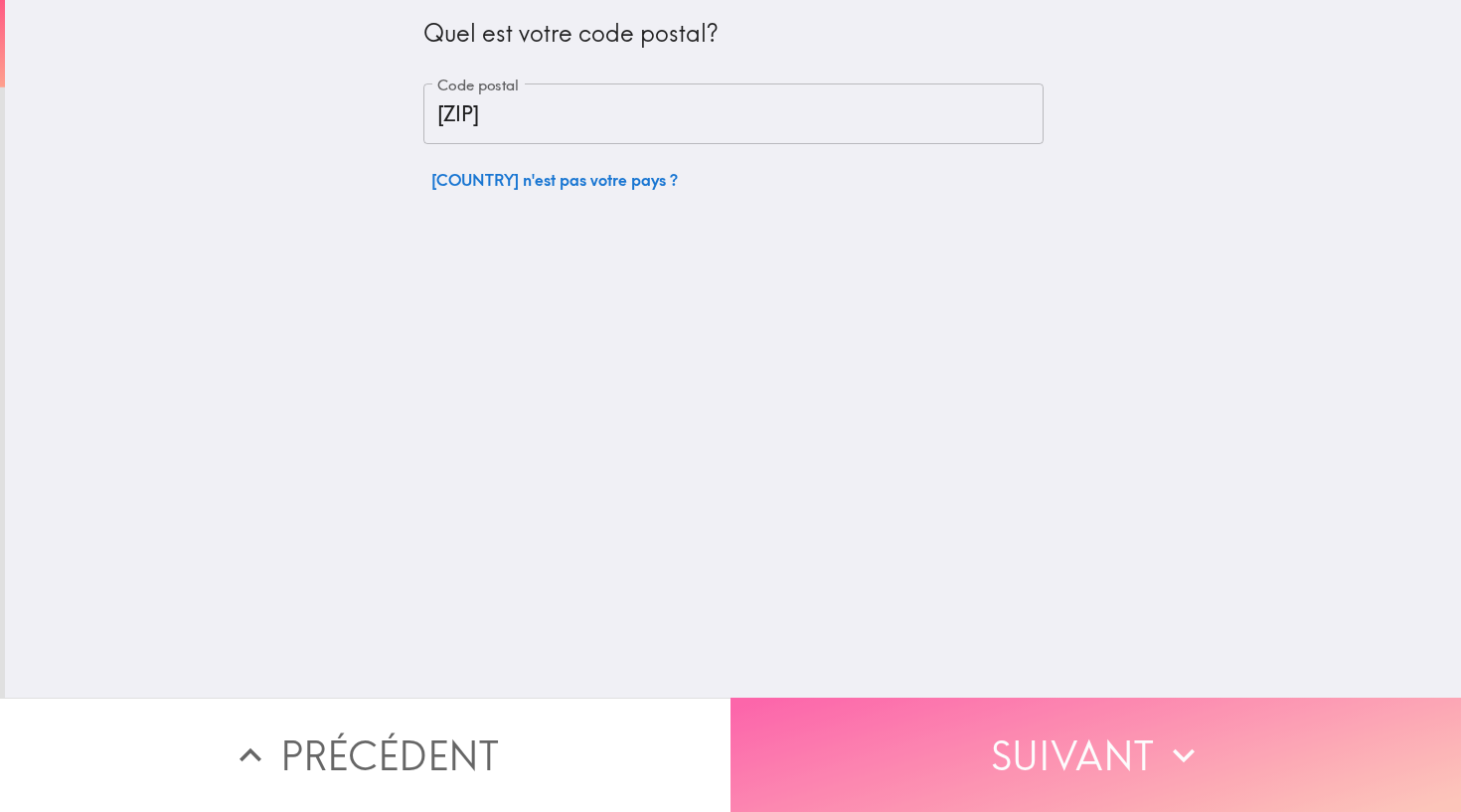 click on "Suivant" at bounding box center (1095, 754) 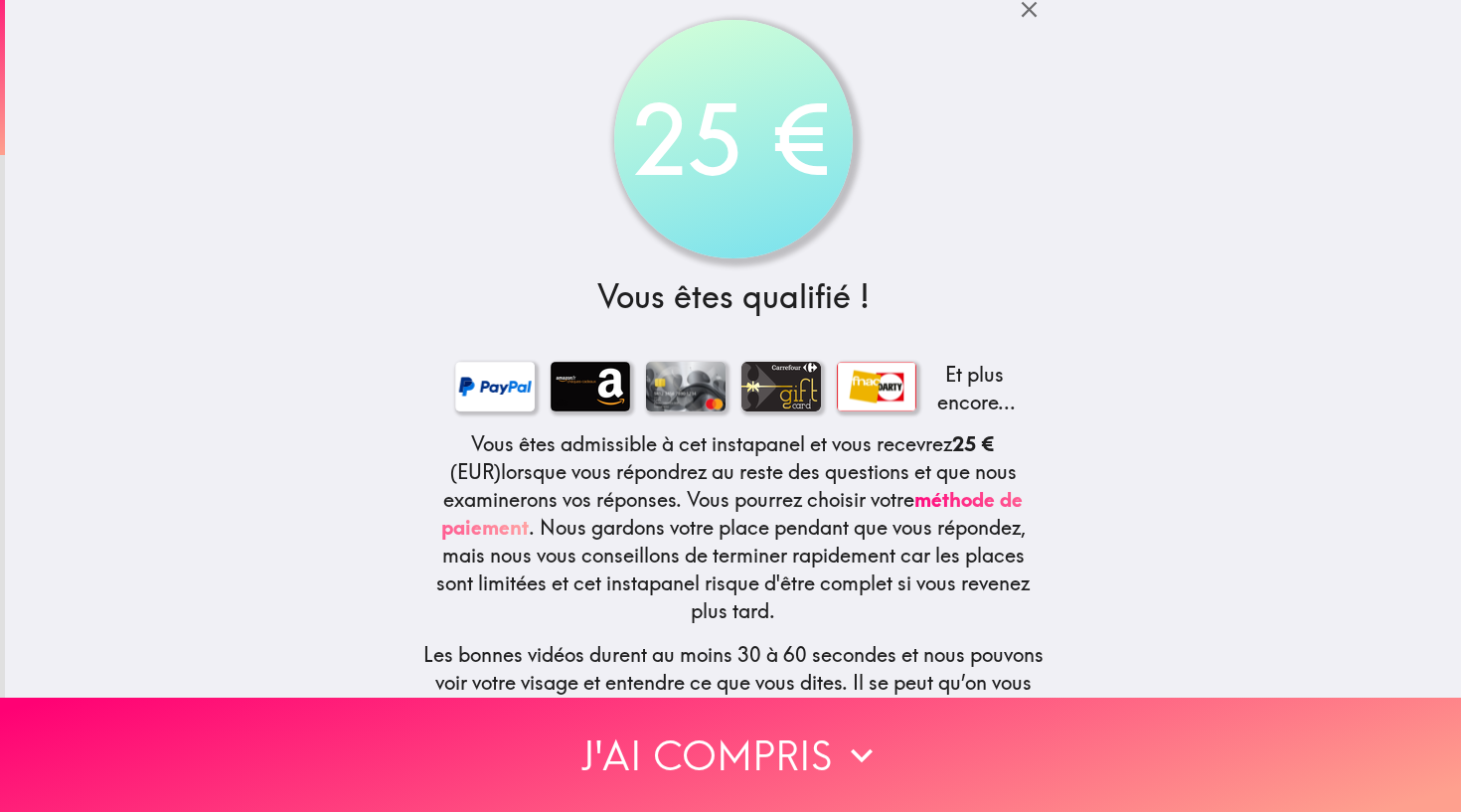 scroll, scrollTop: 20, scrollLeft: 0, axis: vertical 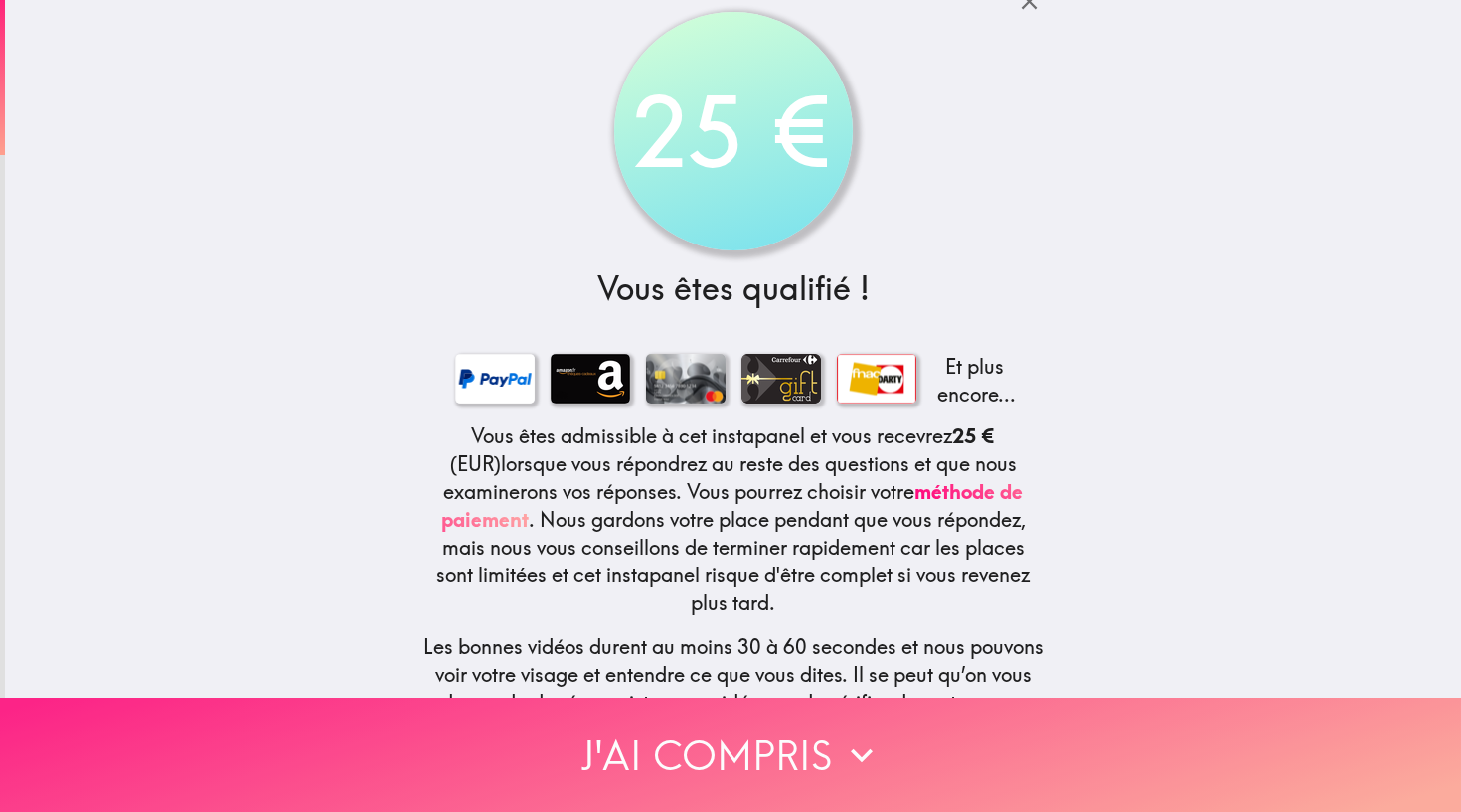 click on "J'ai compris" at bounding box center (730, 754) 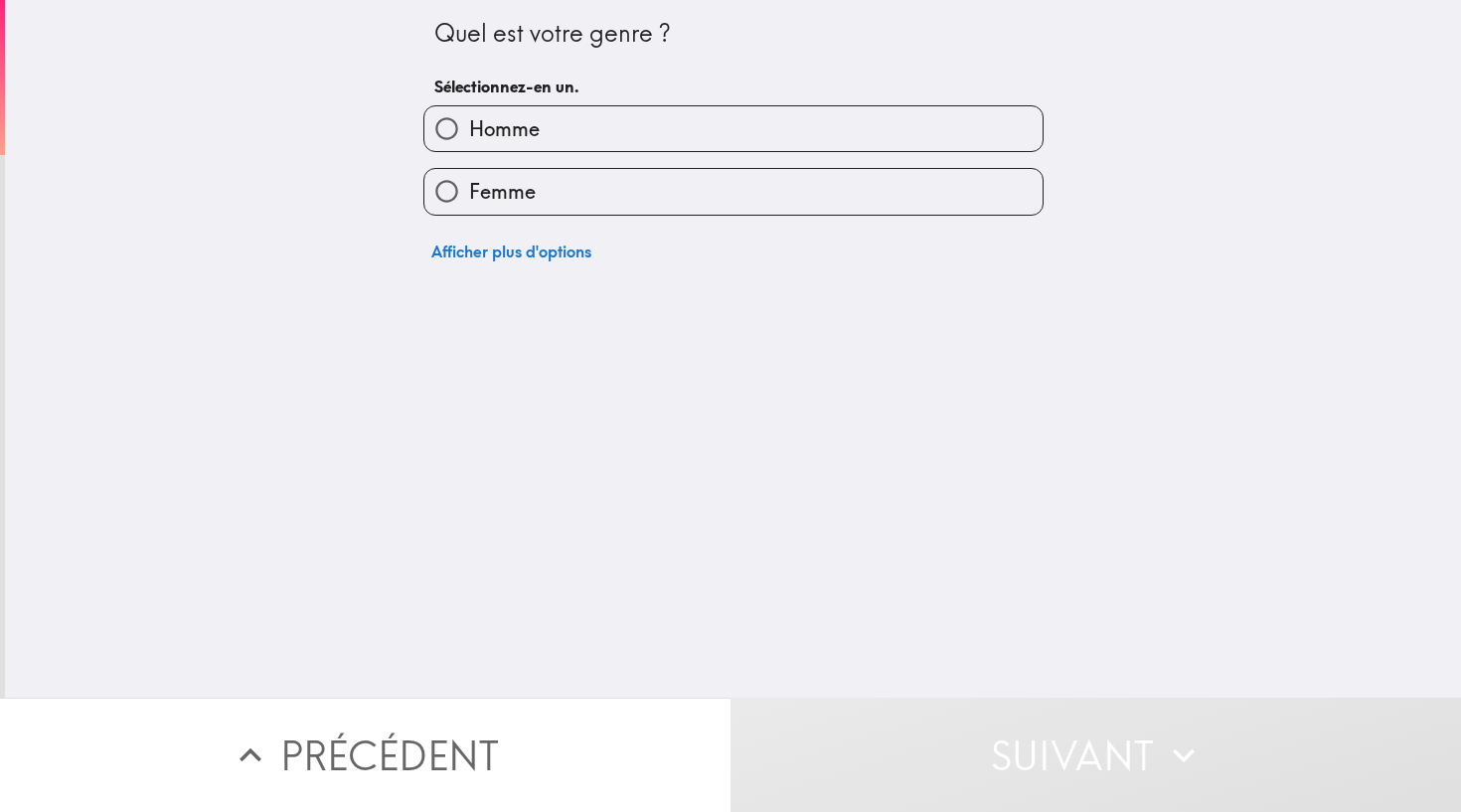 scroll, scrollTop: 0, scrollLeft: 0, axis: both 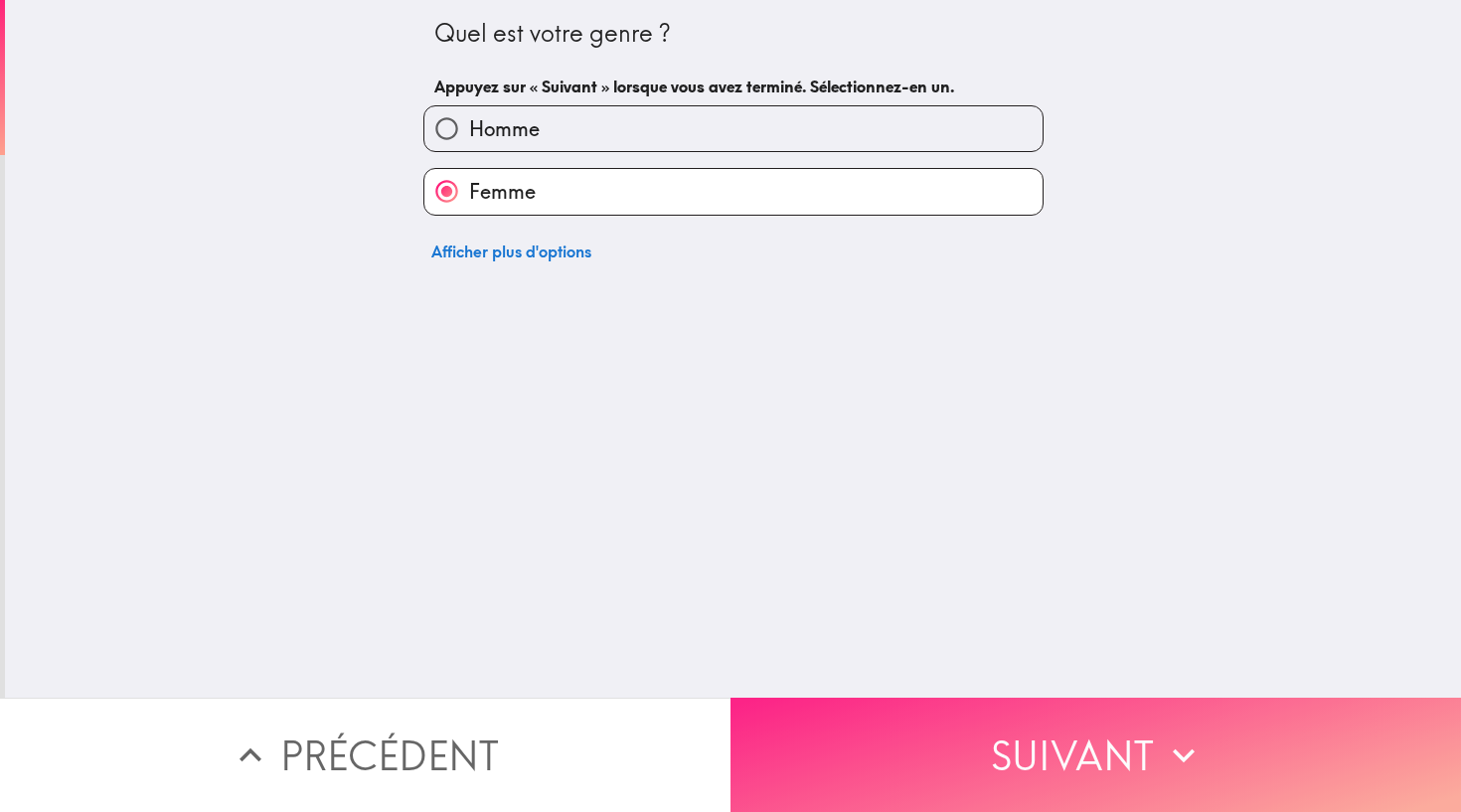 click on "Suivant" at bounding box center (1095, 754) 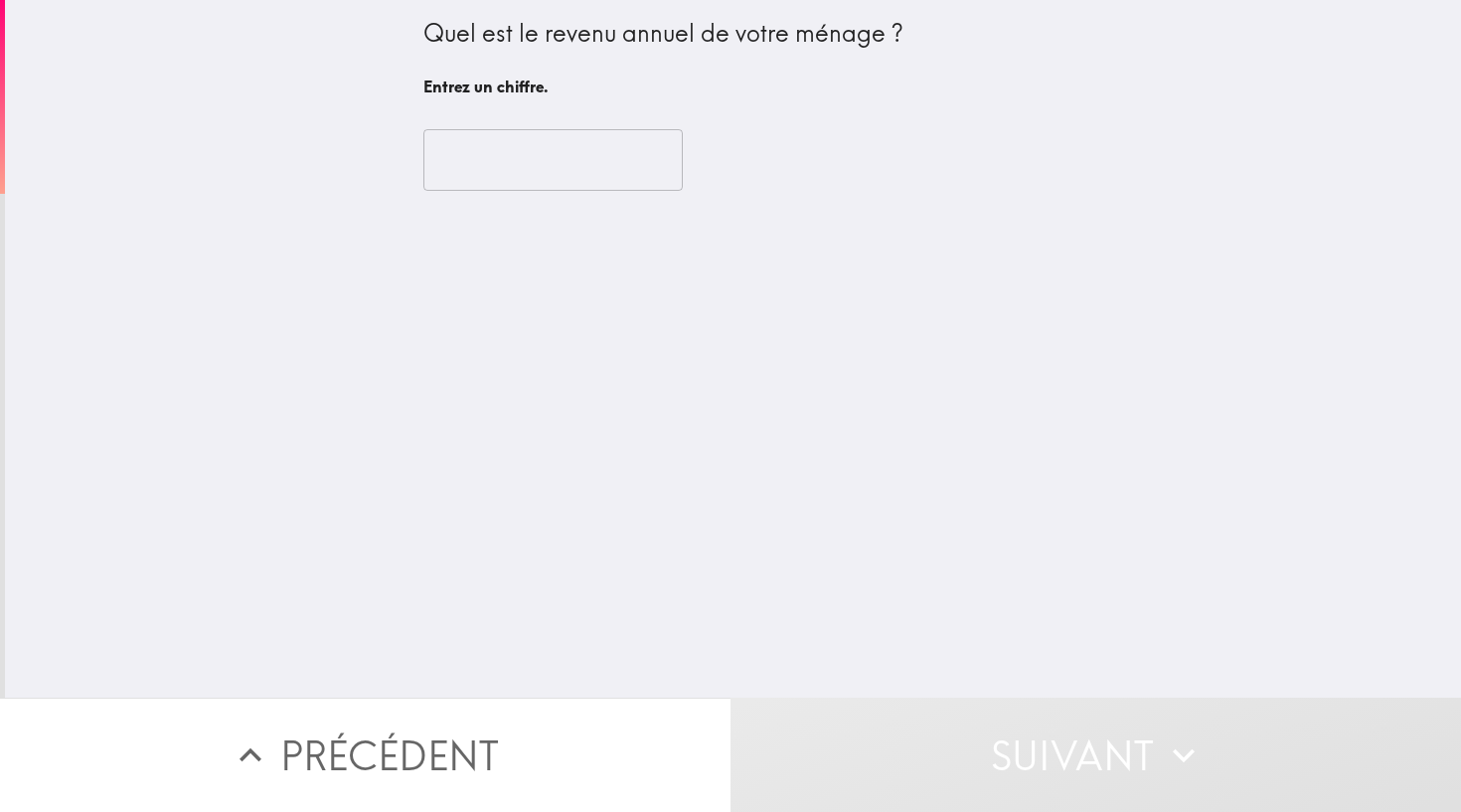 click at bounding box center (553, 160) 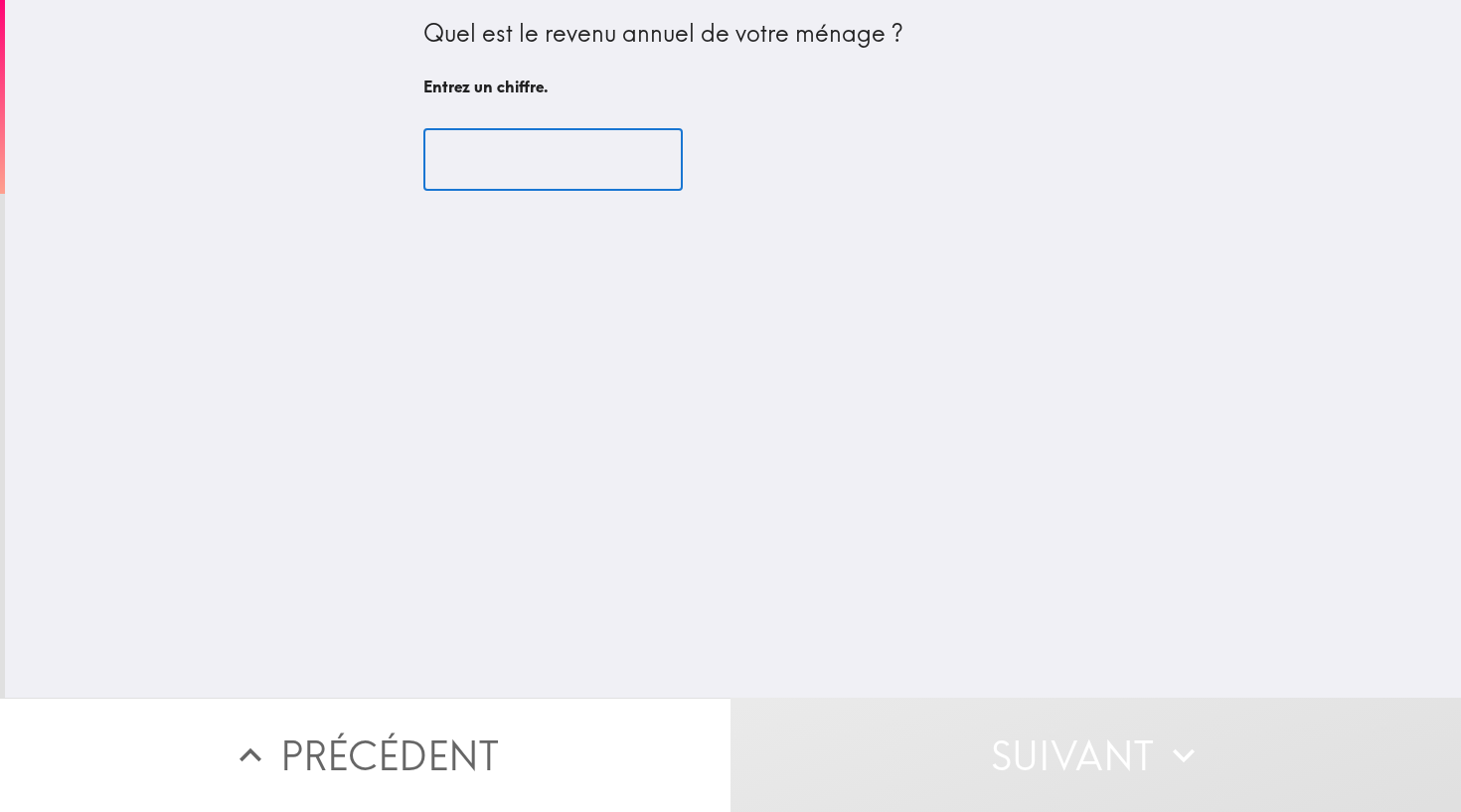click at bounding box center [553, 160] 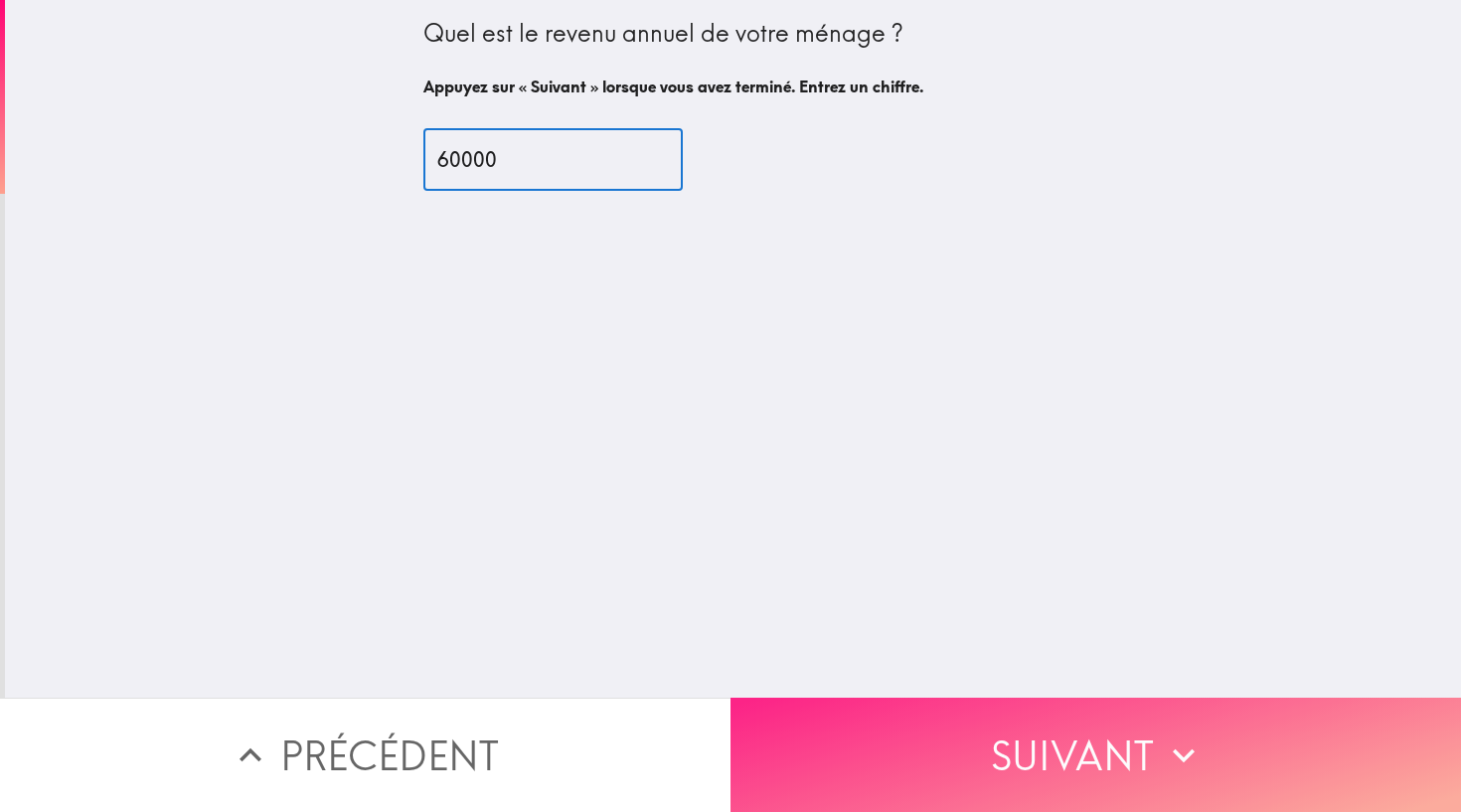 type on "60000" 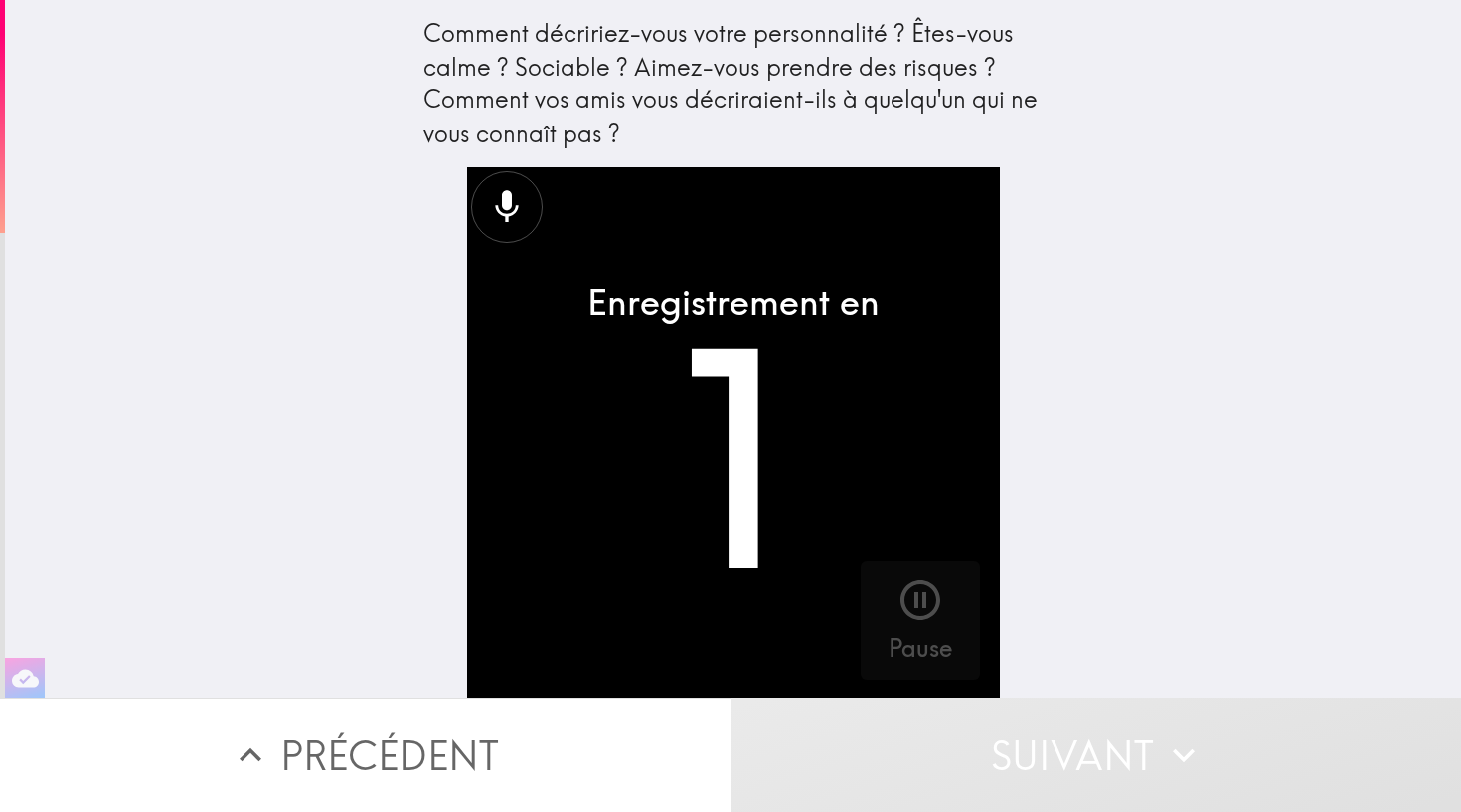scroll, scrollTop: 0, scrollLeft: 0, axis: both 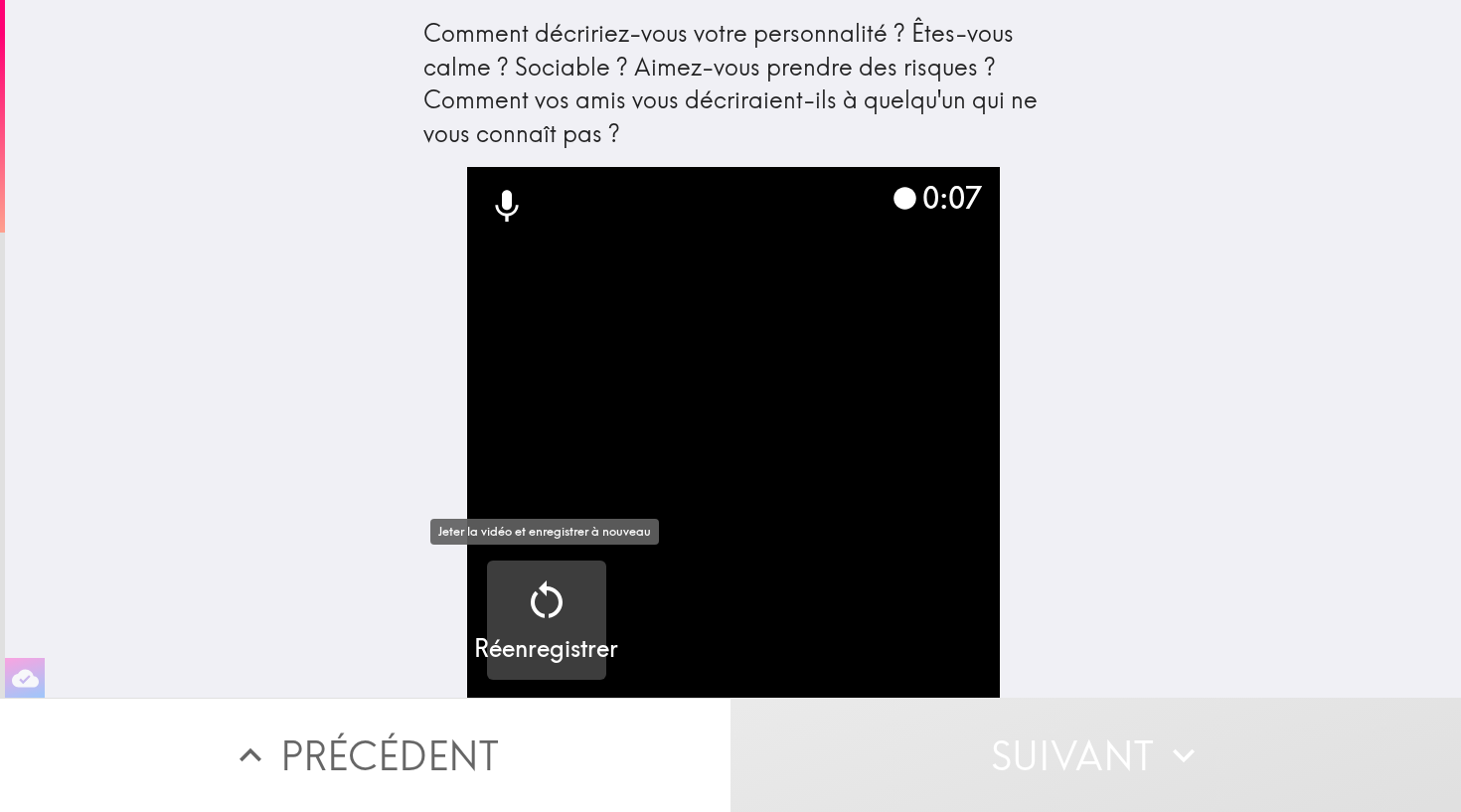 click at bounding box center (547, 600) 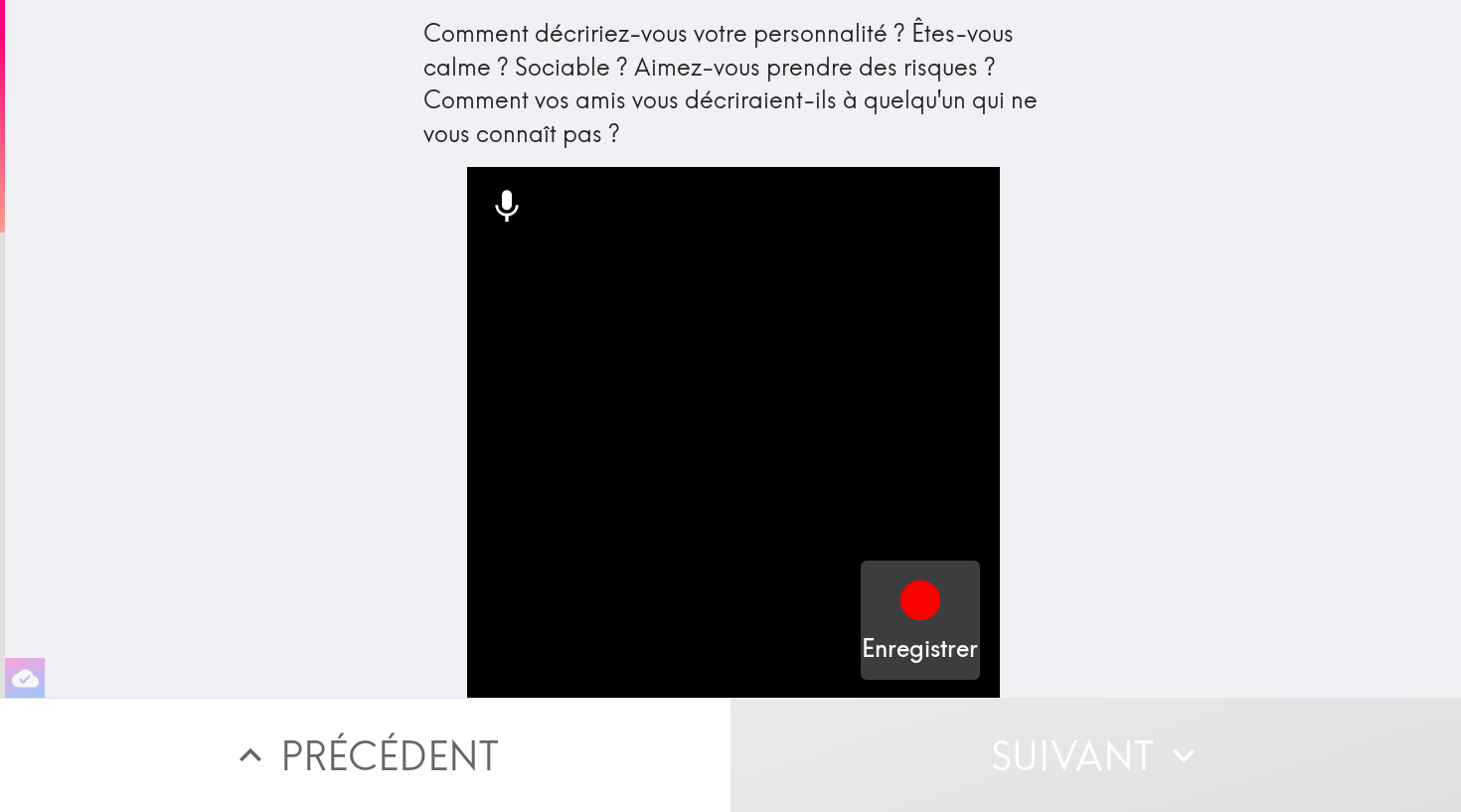click at bounding box center [920, 600] 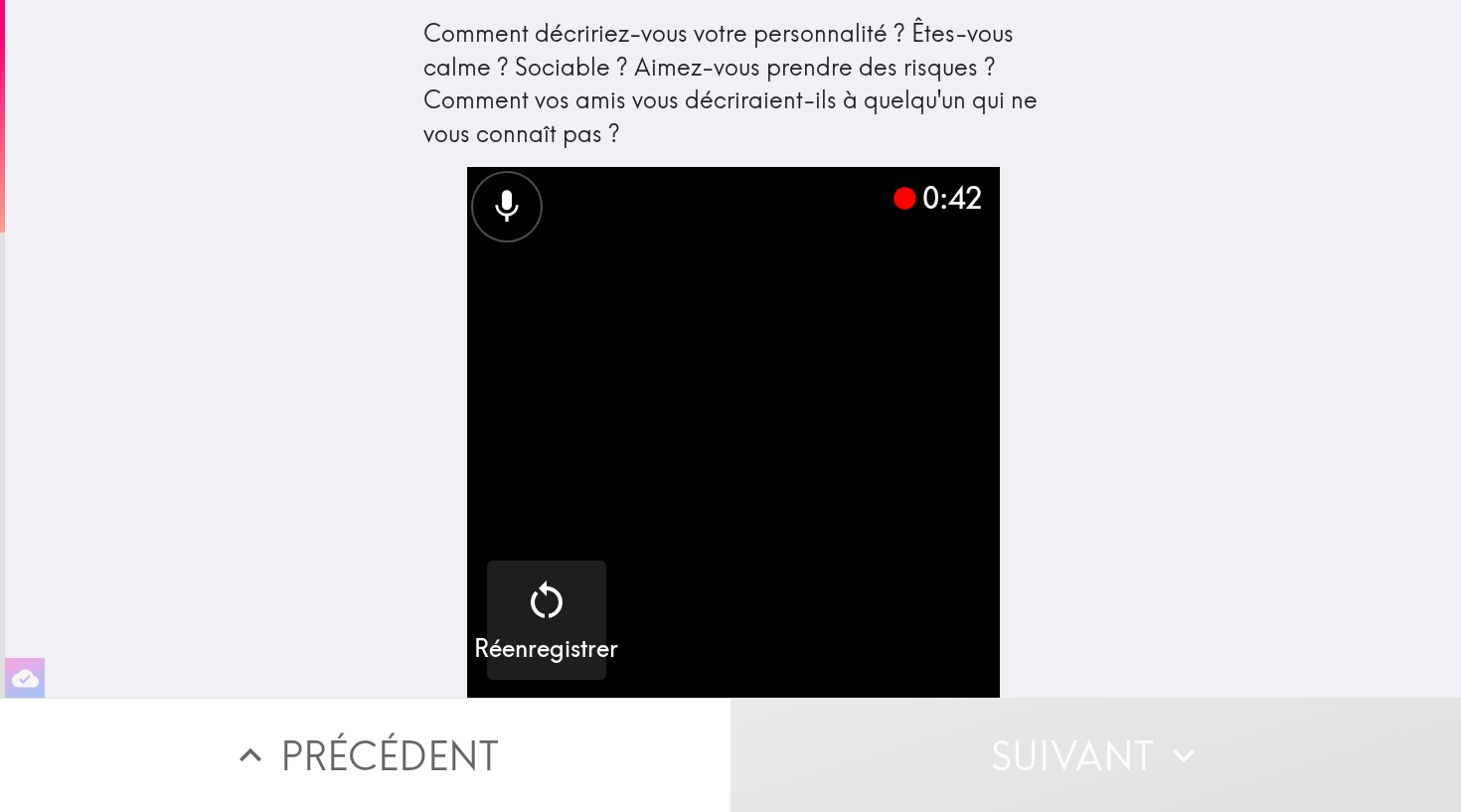 scroll, scrollTop: 0, scrollLeft: 0, axis: both 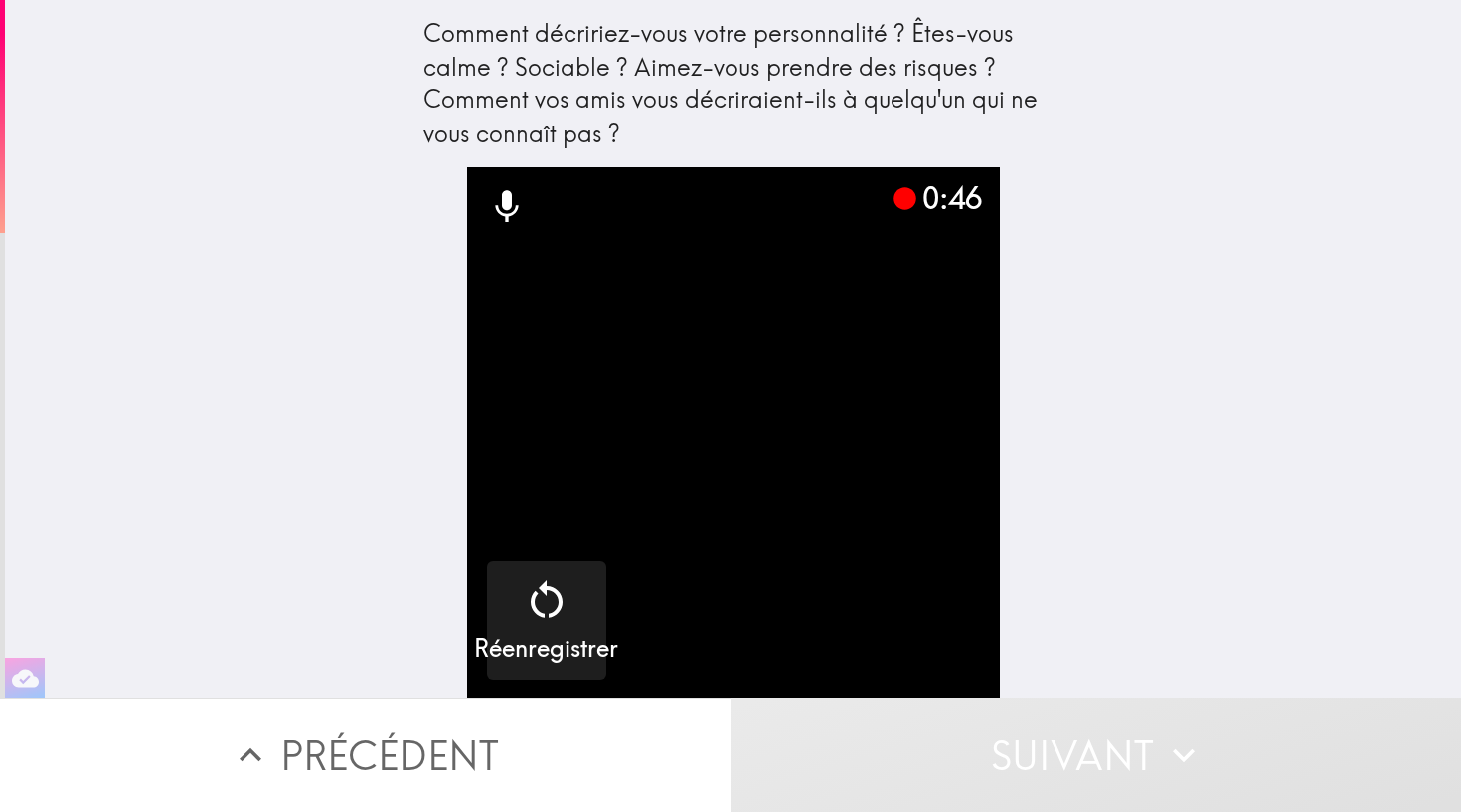 click on "Suivant" at bounding box center (1095, 754) 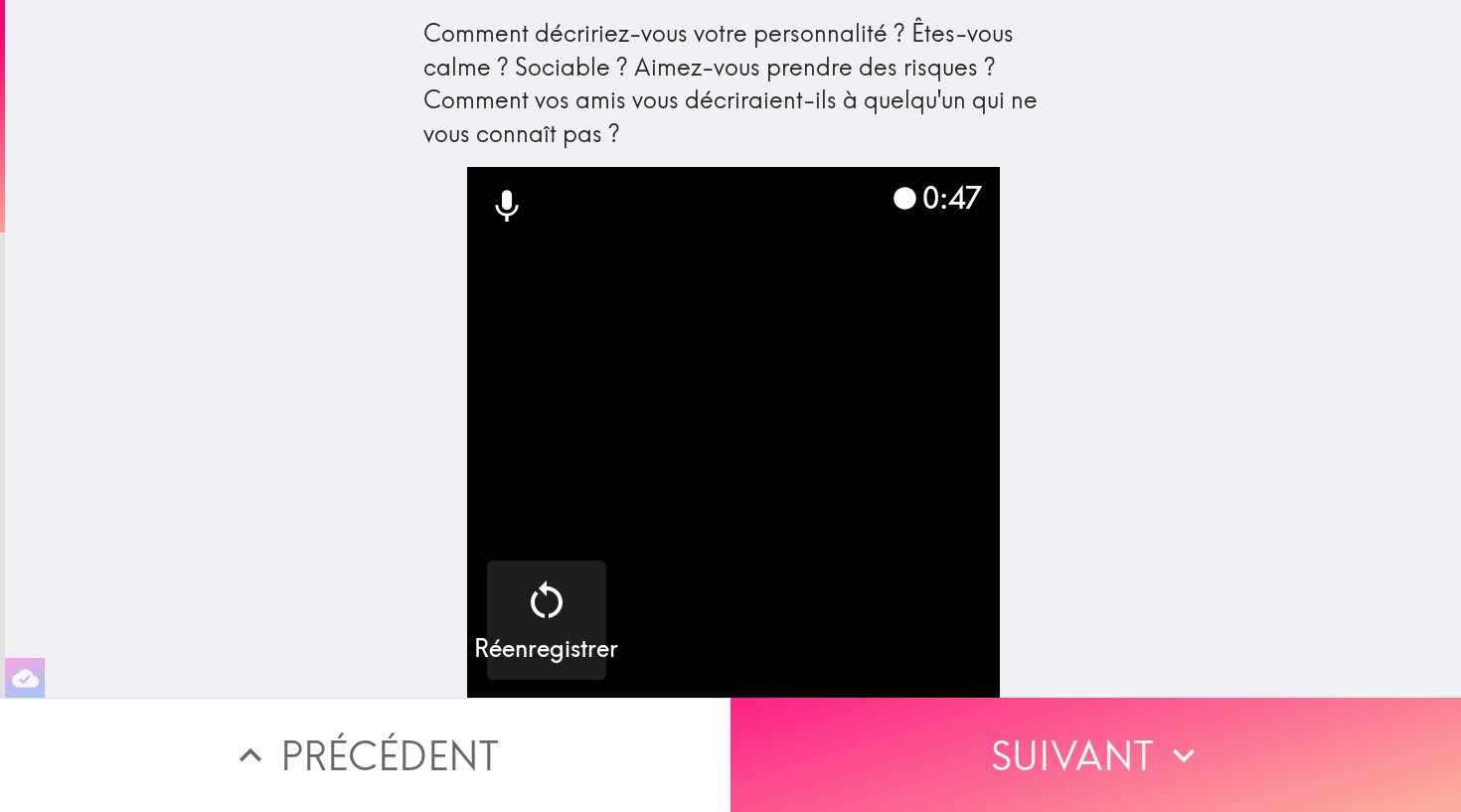 click on "Suivant" at bounding box center (1095, 754) 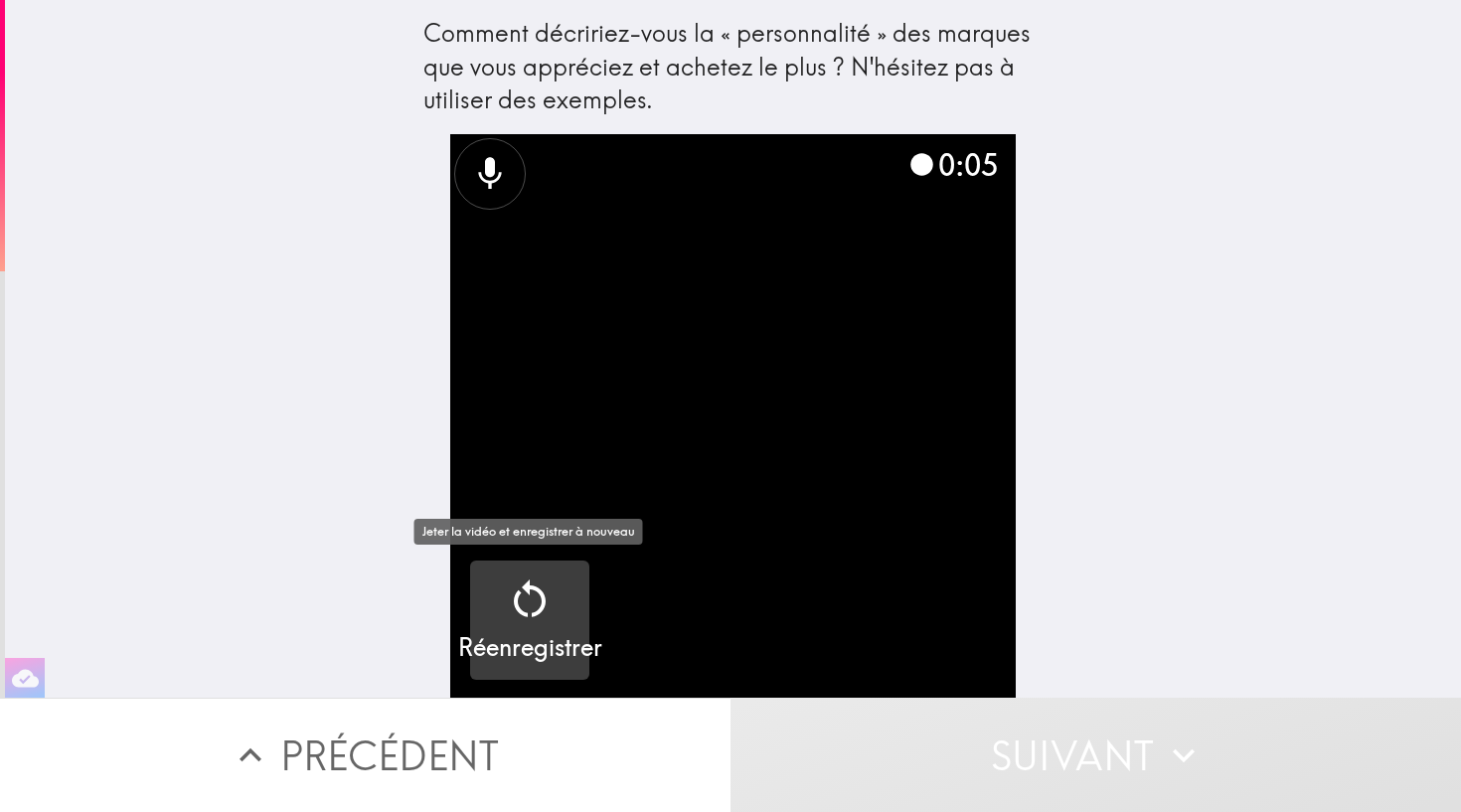 click at bounding box center [530, 599] 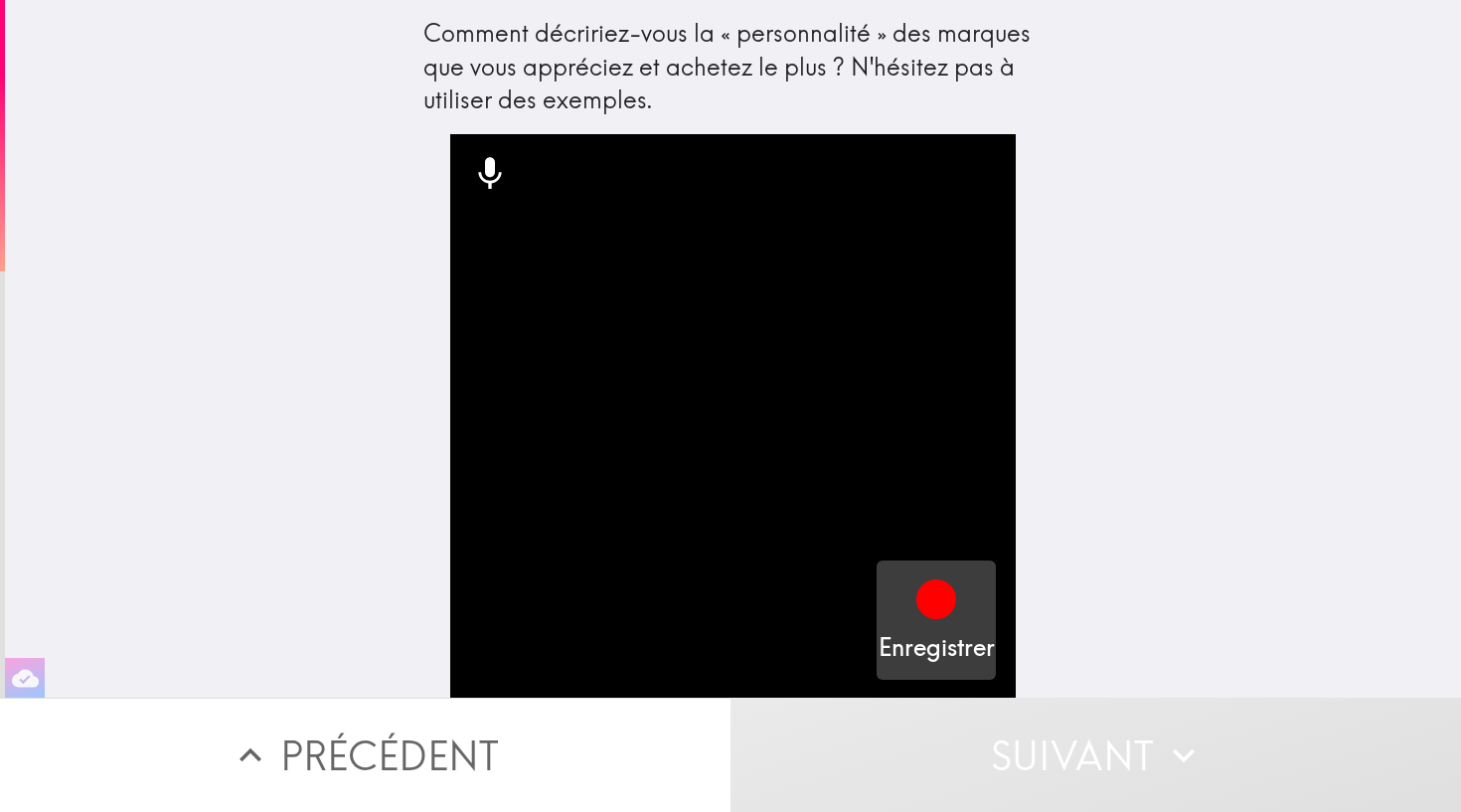 click at bounding box center [936, 599] 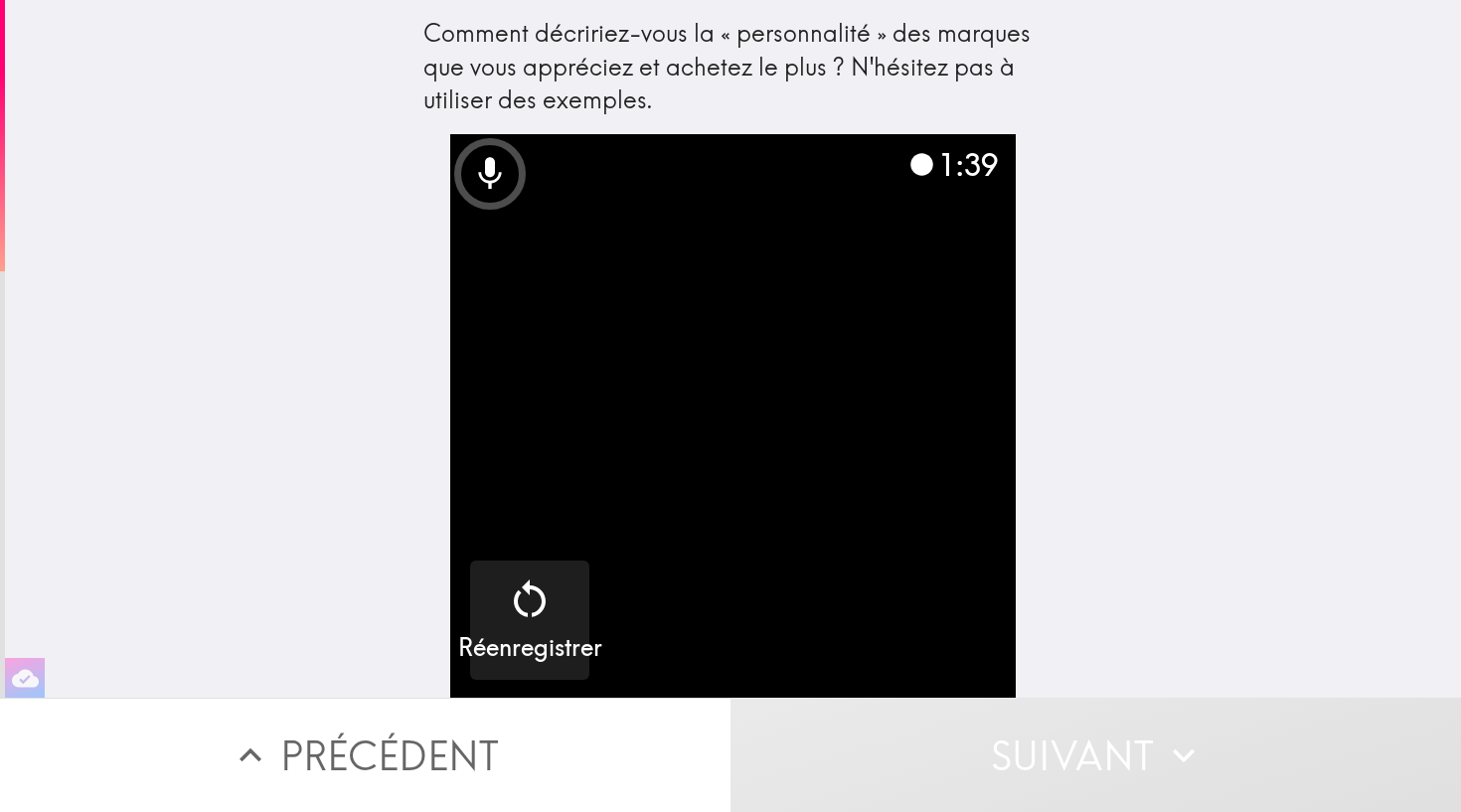 click on "Suivant" at bounding box center [1095, 754] 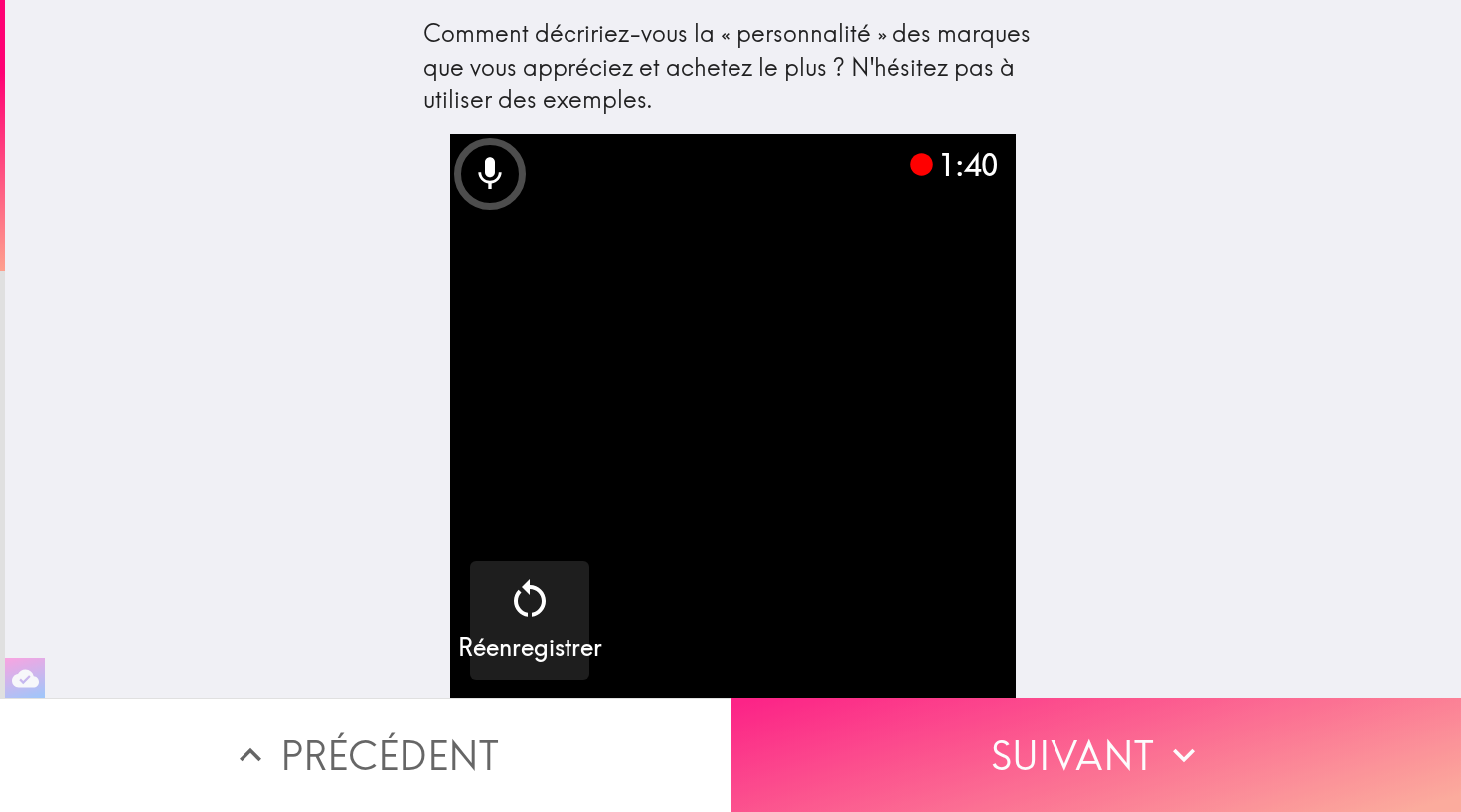 click on "Suivant" at bounding box center (1095, 754) 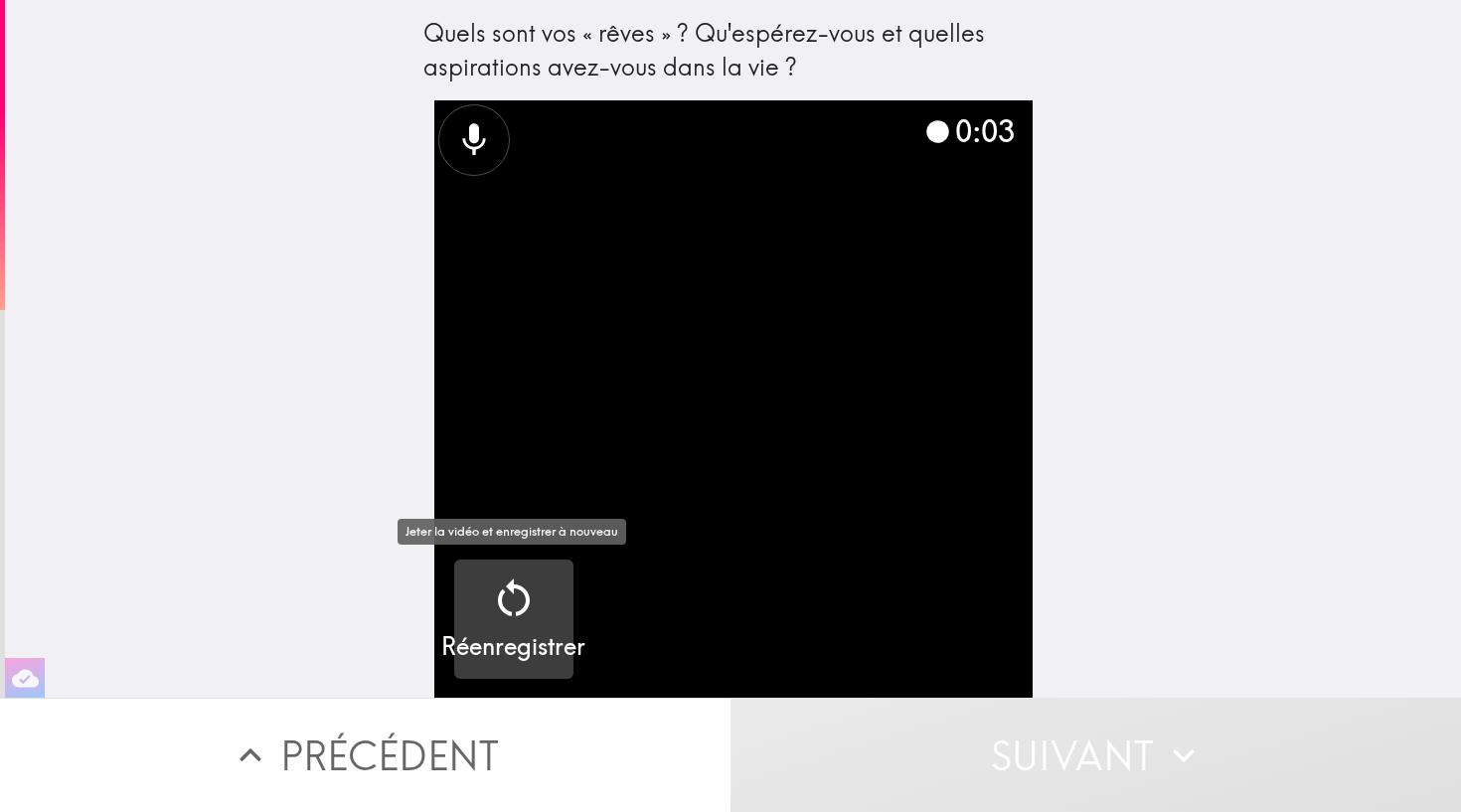 click at bounding box center (514, 597) 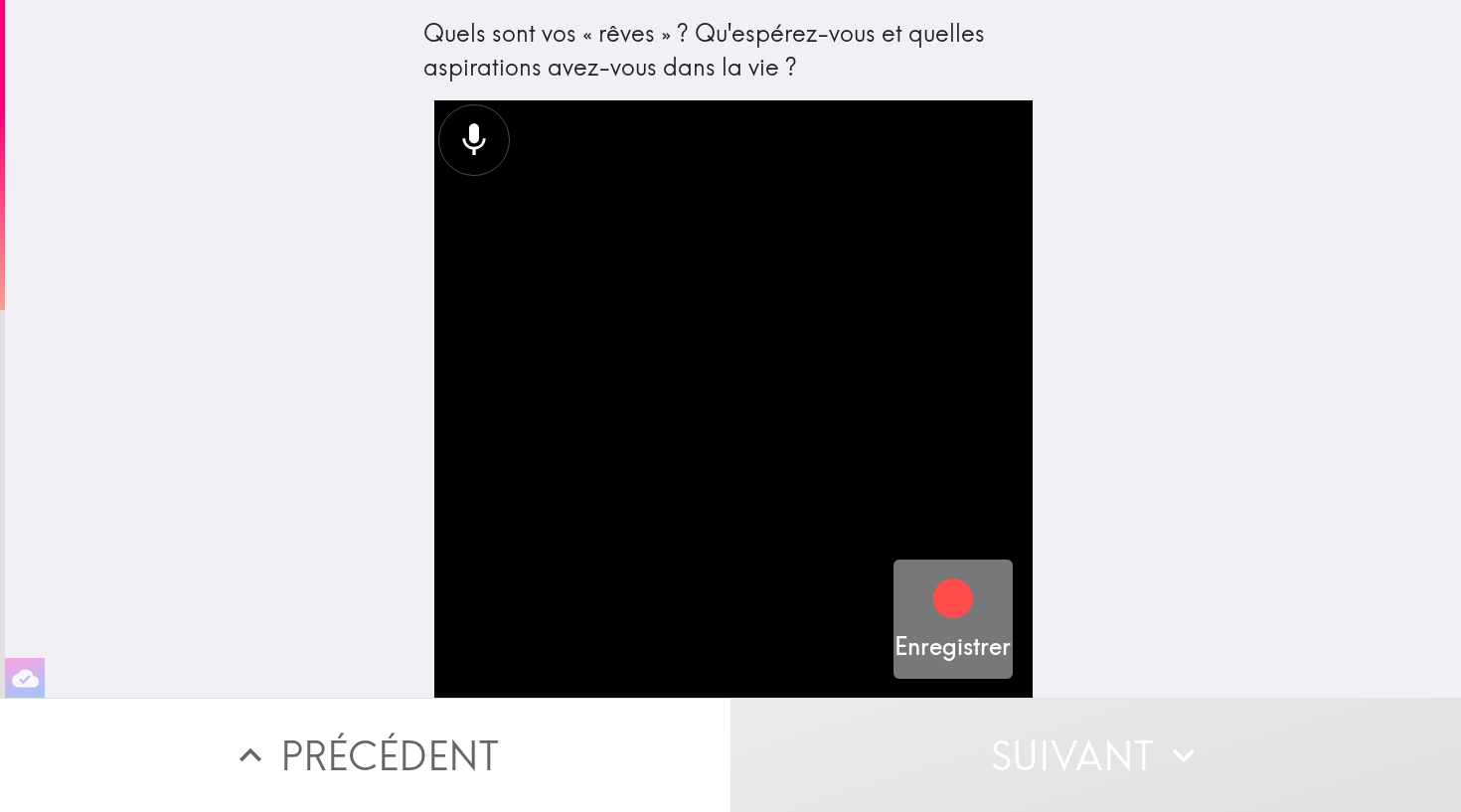click on "Enregistrer" at bounding box center [952, 619] 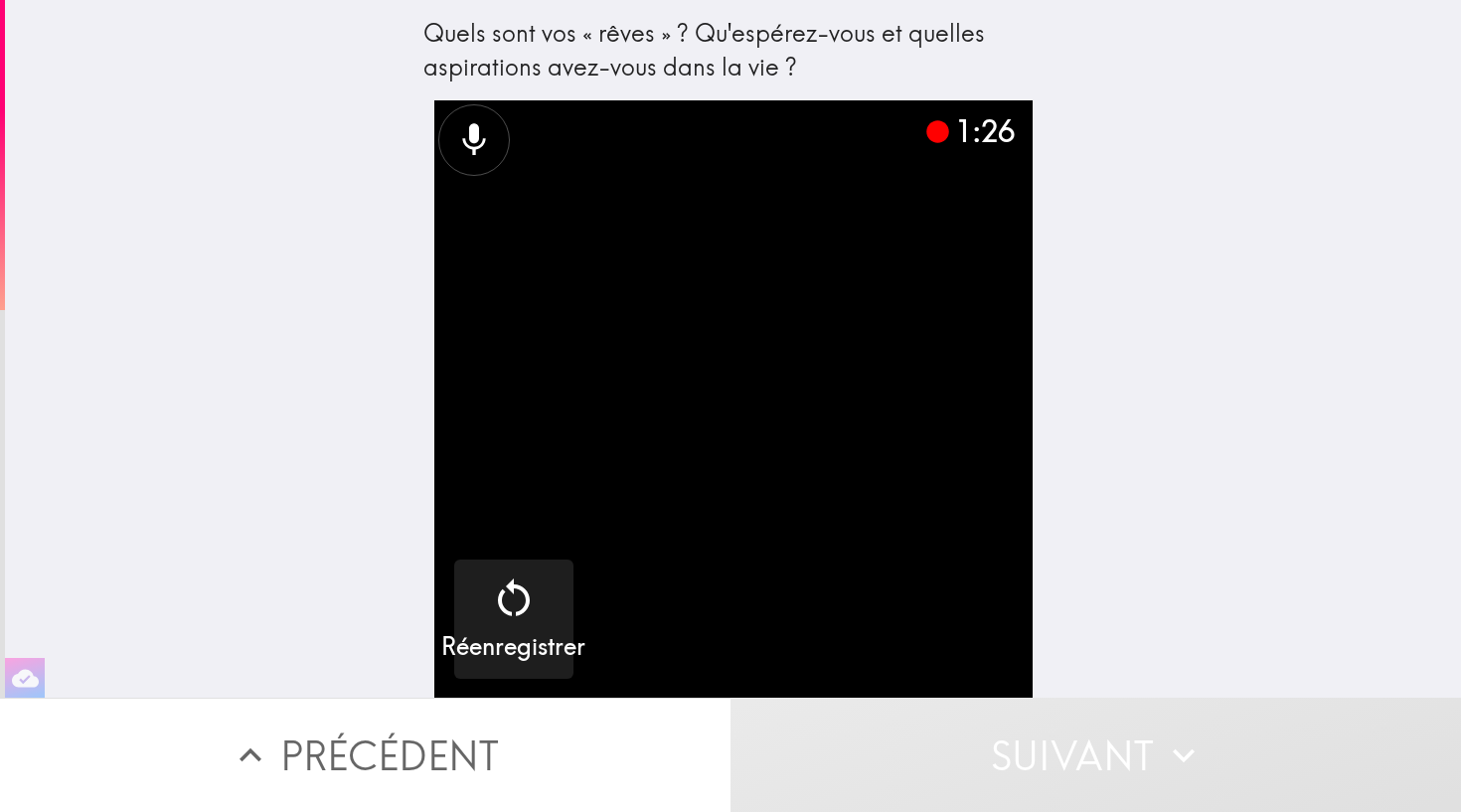 click on "Suivant" at bounding box center [1095, 754] 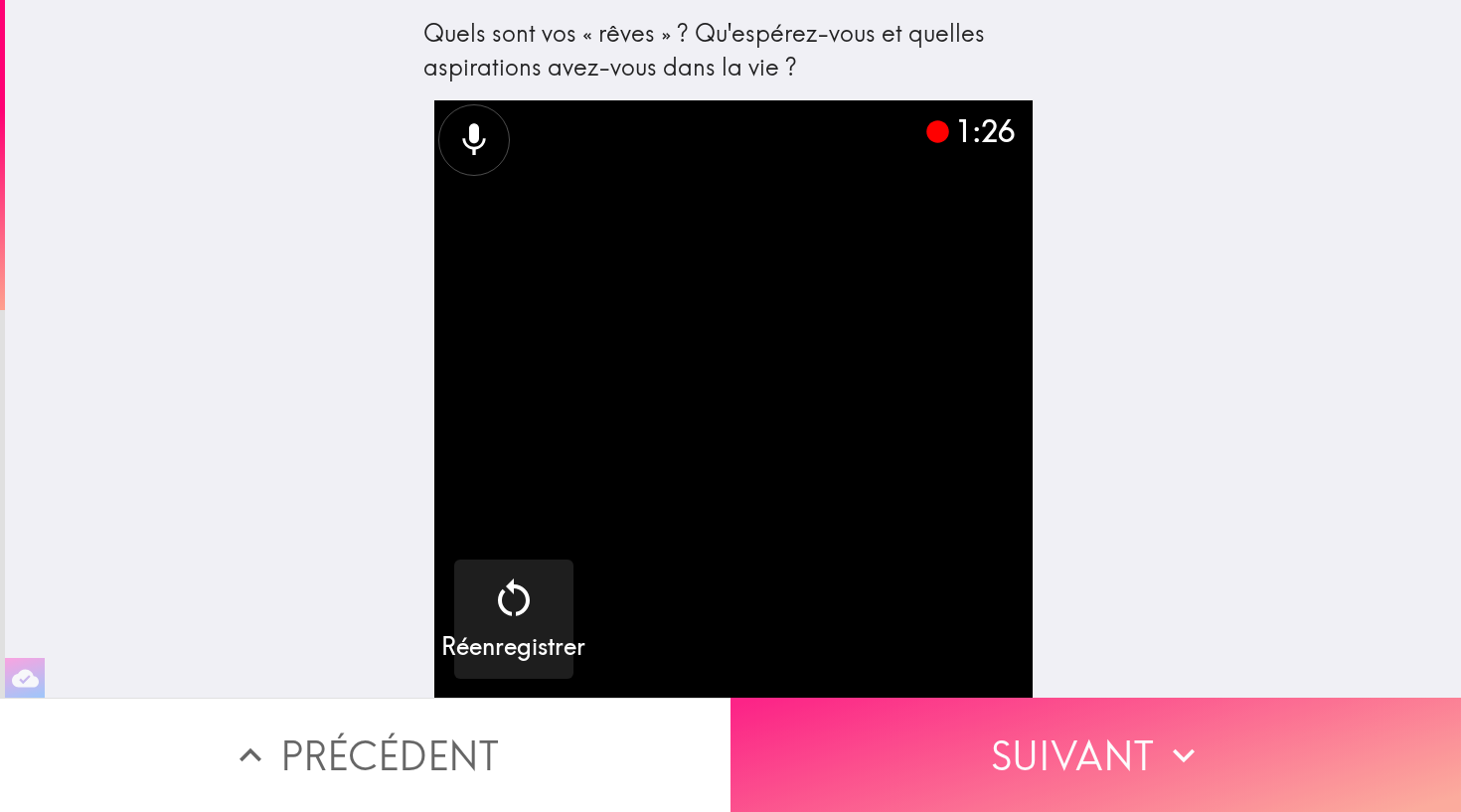 click on "Suivant" at bounding box center [1095, 754] 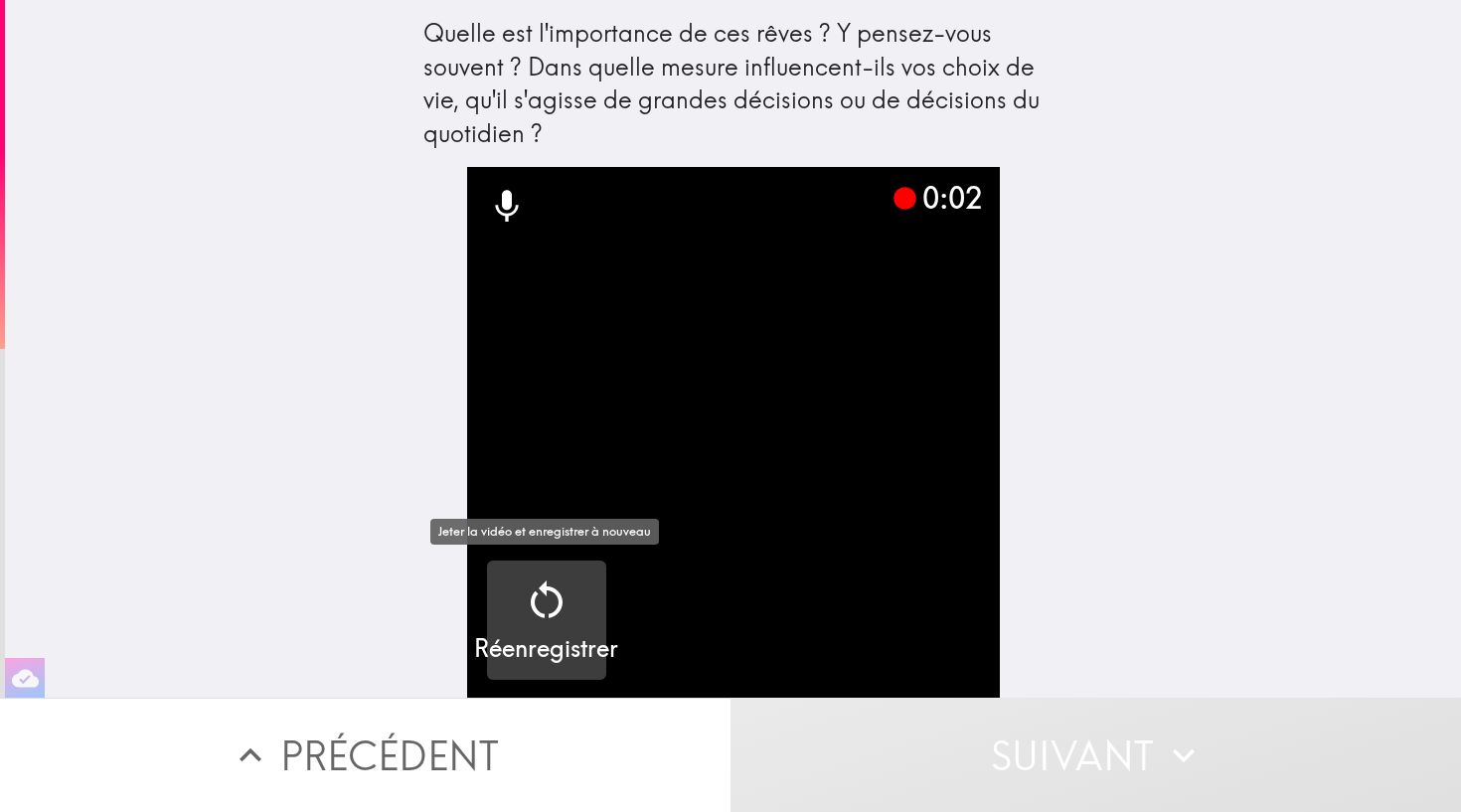 click at bounding box center [547, 600] 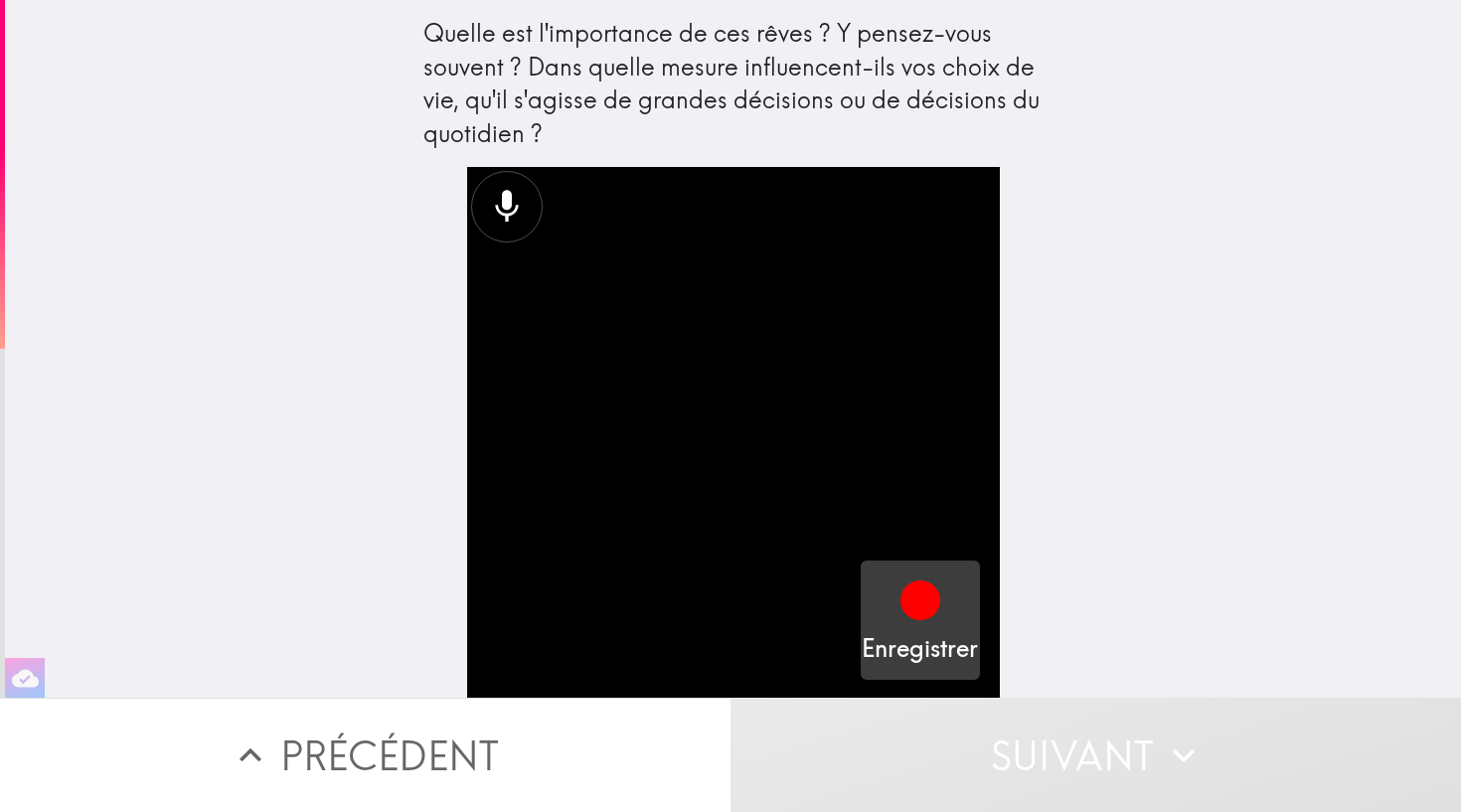 click on "Enregistrer" at bounding box center [920, 620] 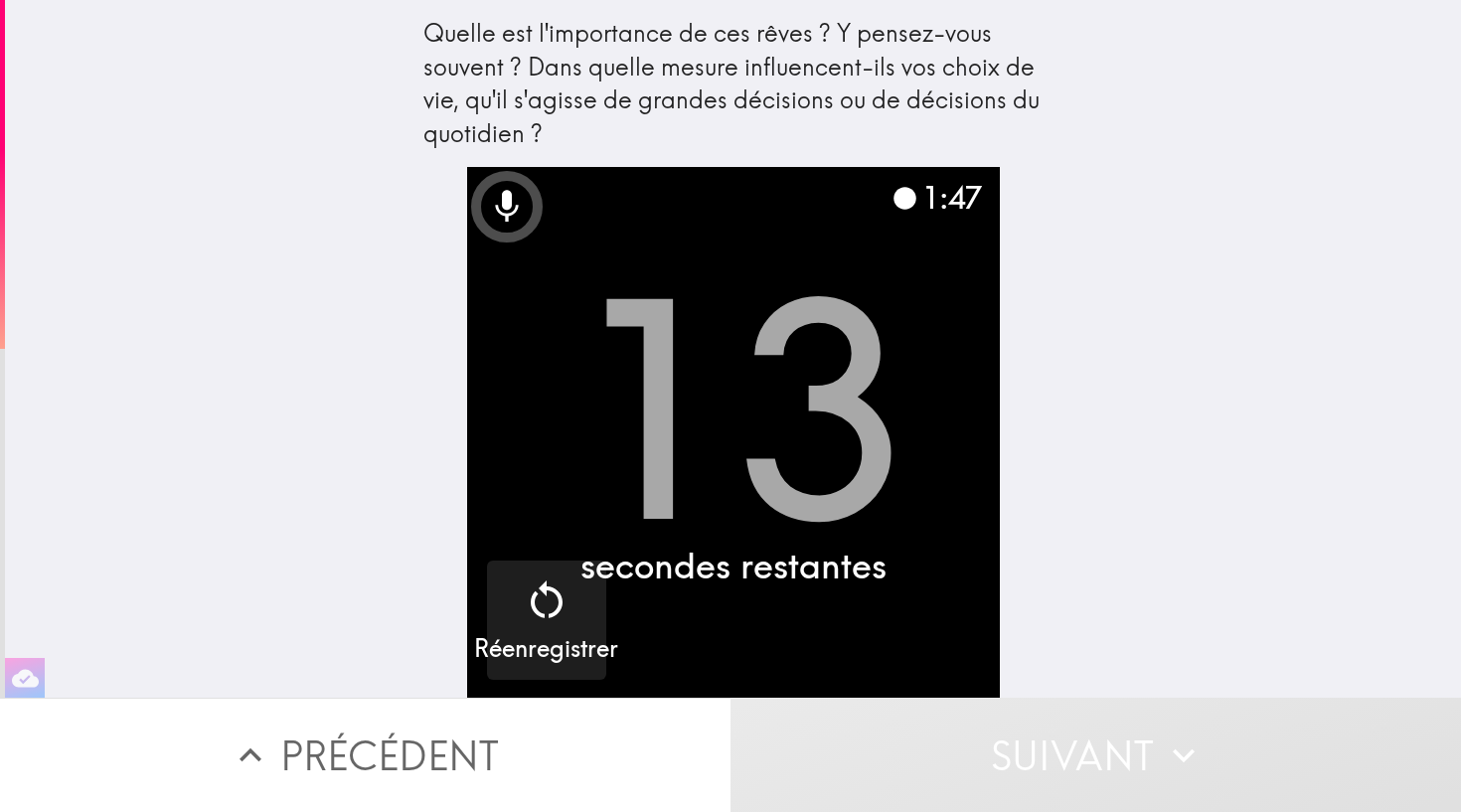 click on "Suivant" at bounding box center [1095, 754] 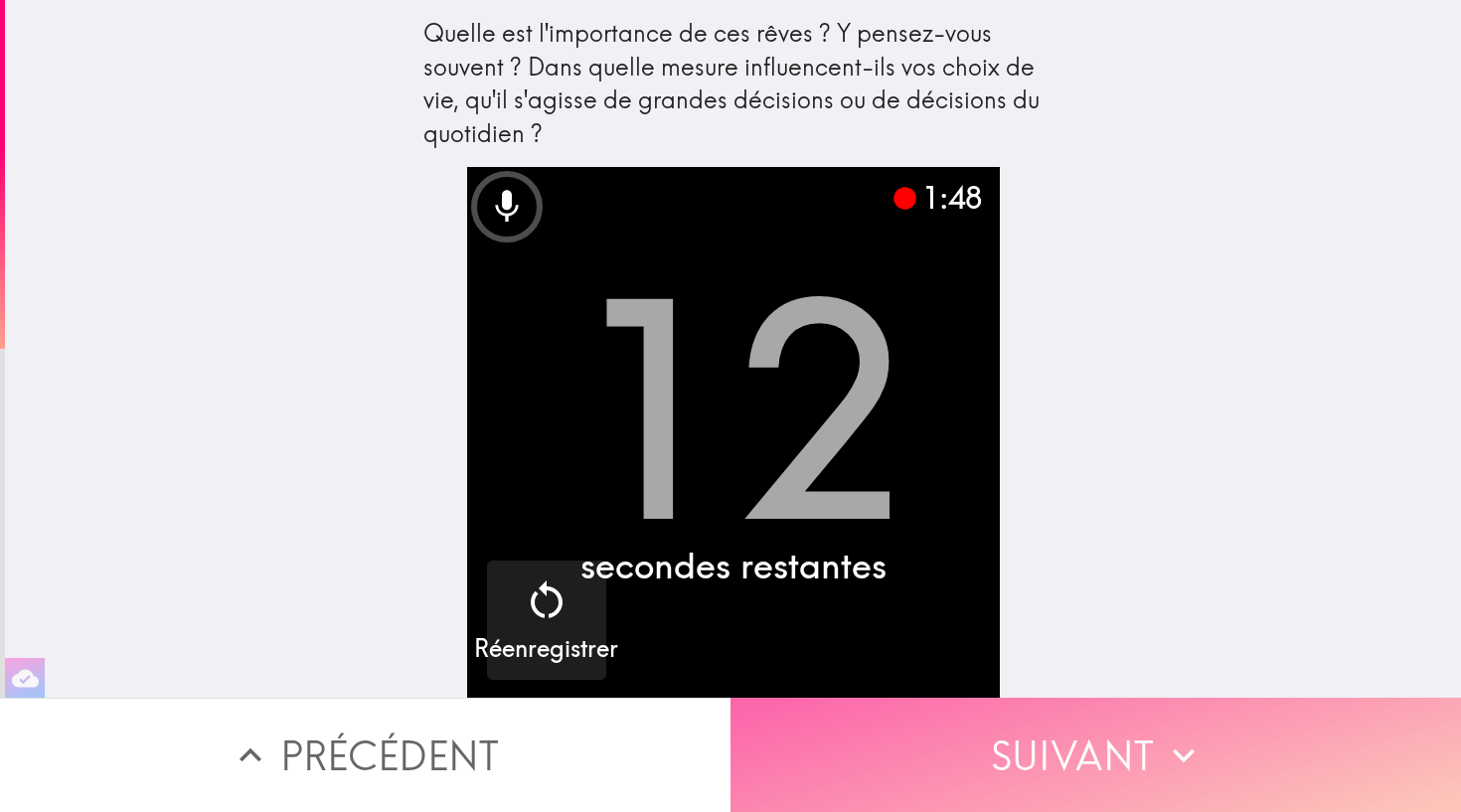 click on "Suivant" at bounding box center [1095, 754] 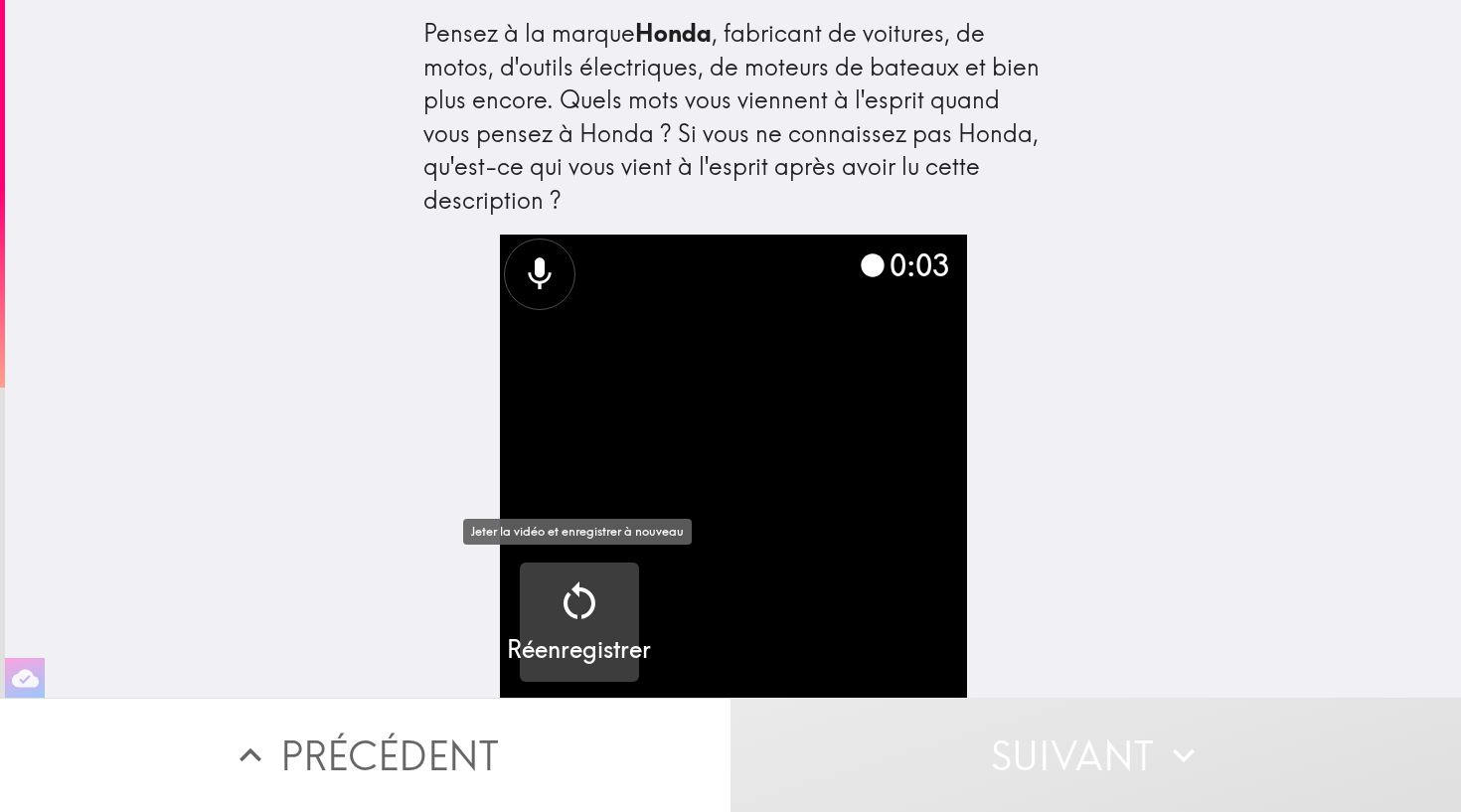 click on "Réenregistrer" at bounding box center (578, 650) 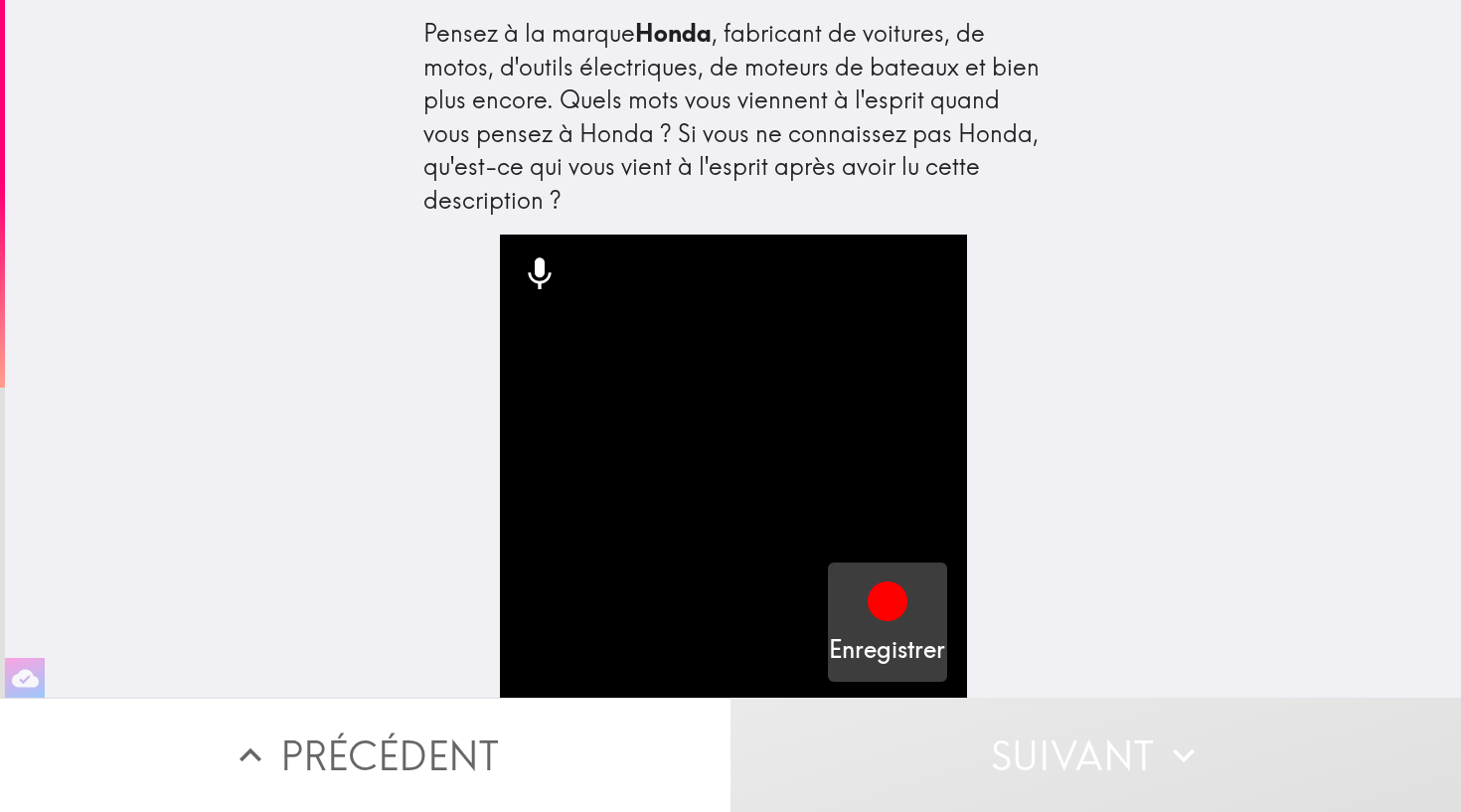click at bounding box center (888, 601) 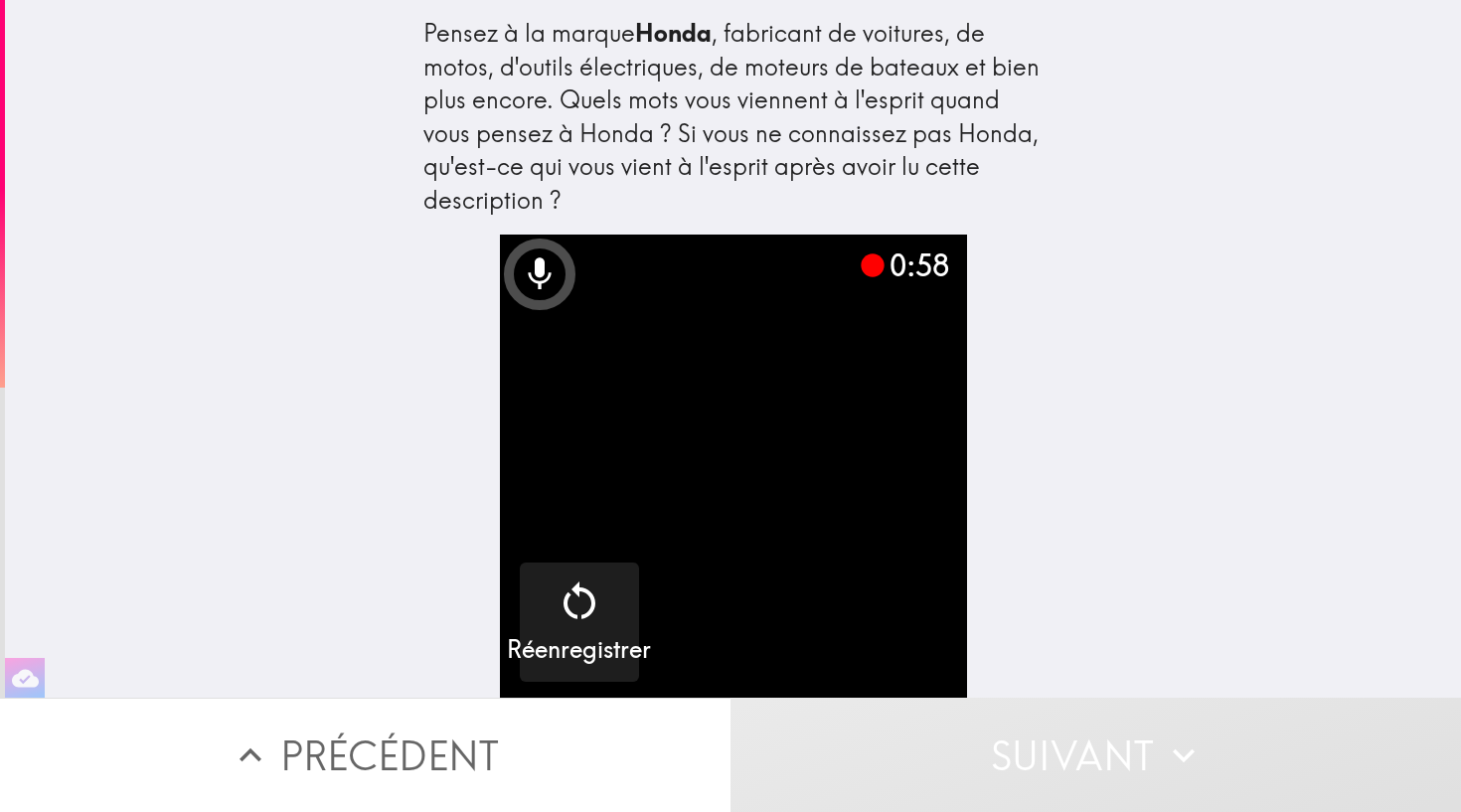 click on "Suivant" at bounding box center [1095, 754] 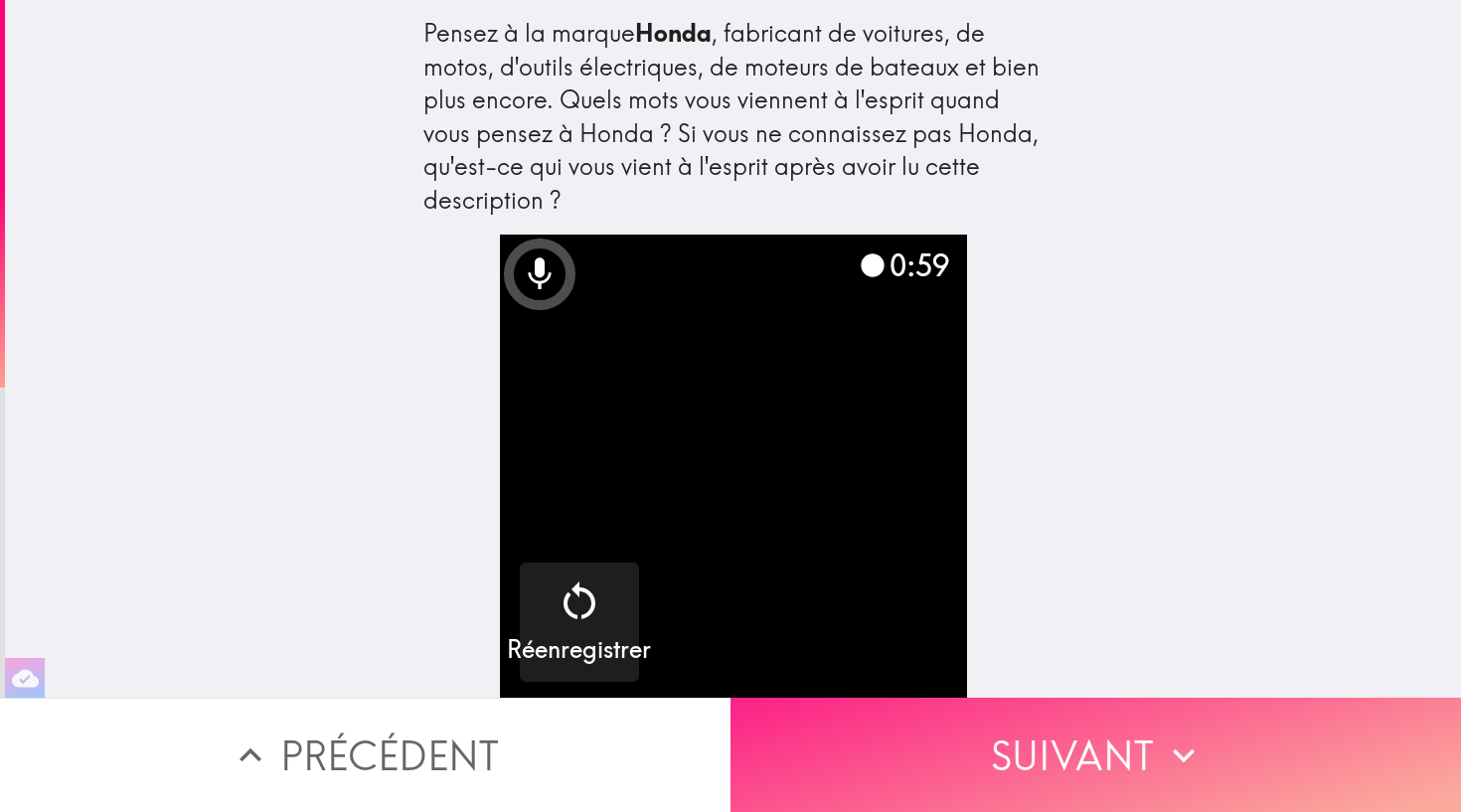 click on "Suivant" at bounding box center [1095, 754] 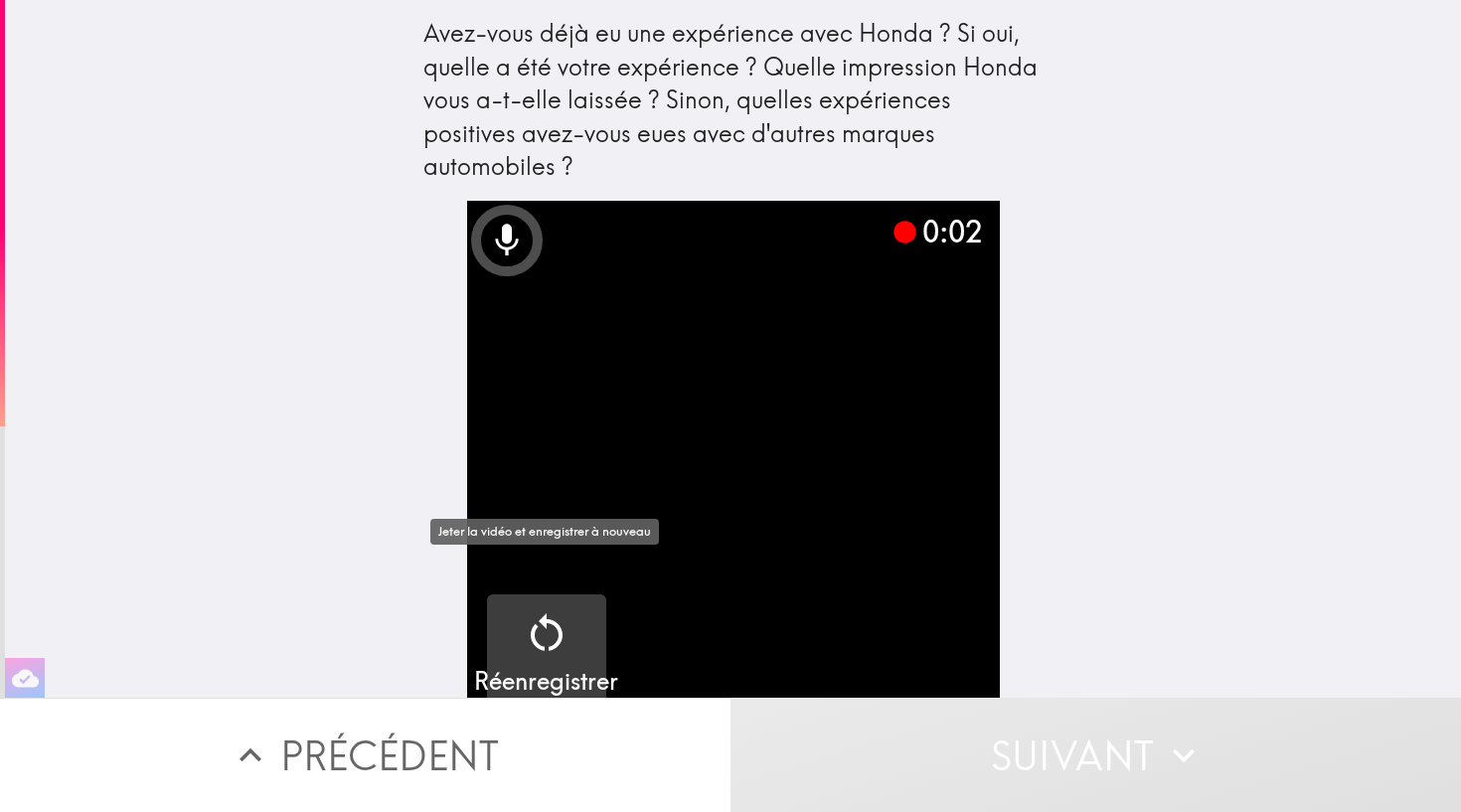 click at bounding box center (547, 633) 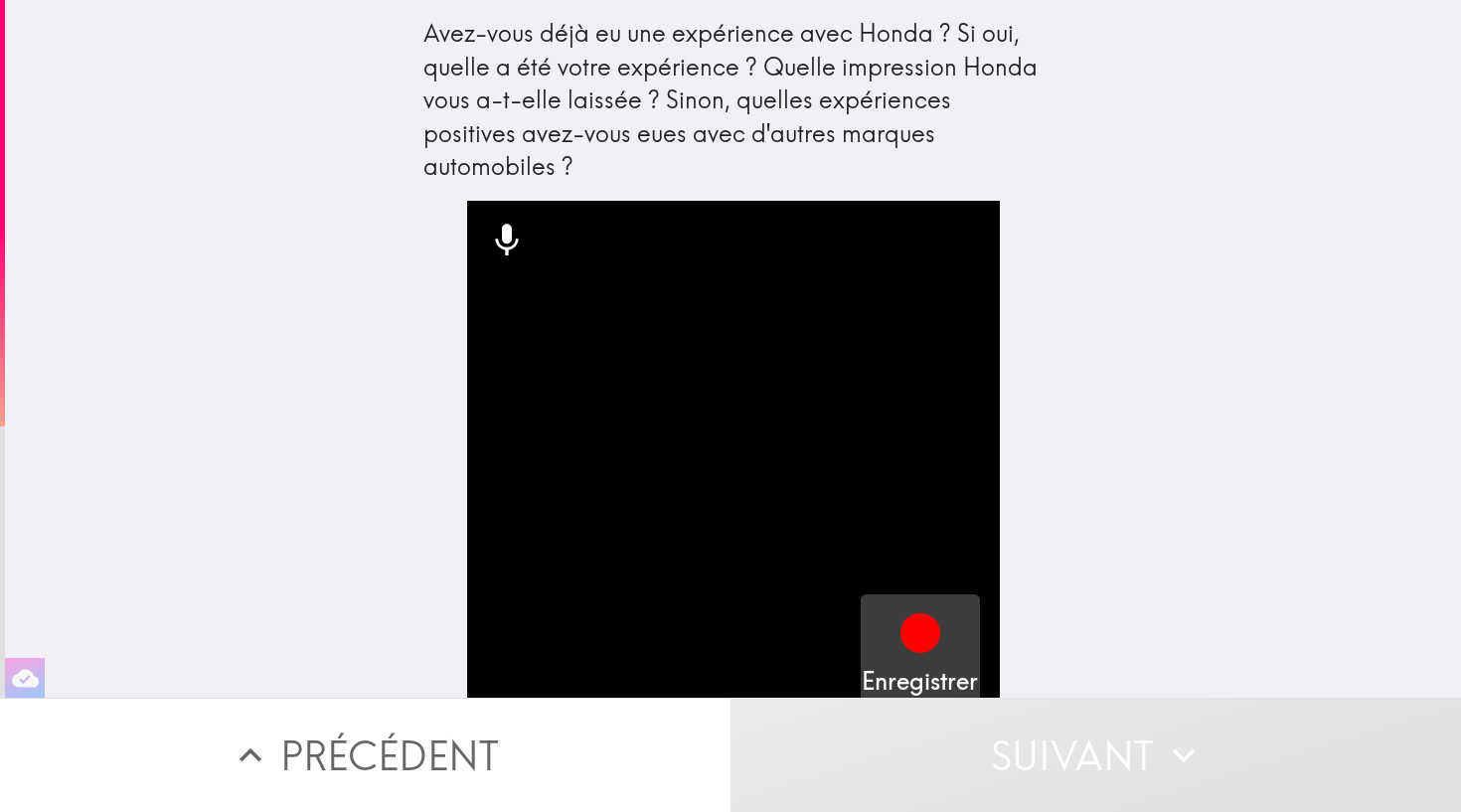click on "Enregistrer" at bounding box center (919, 654) 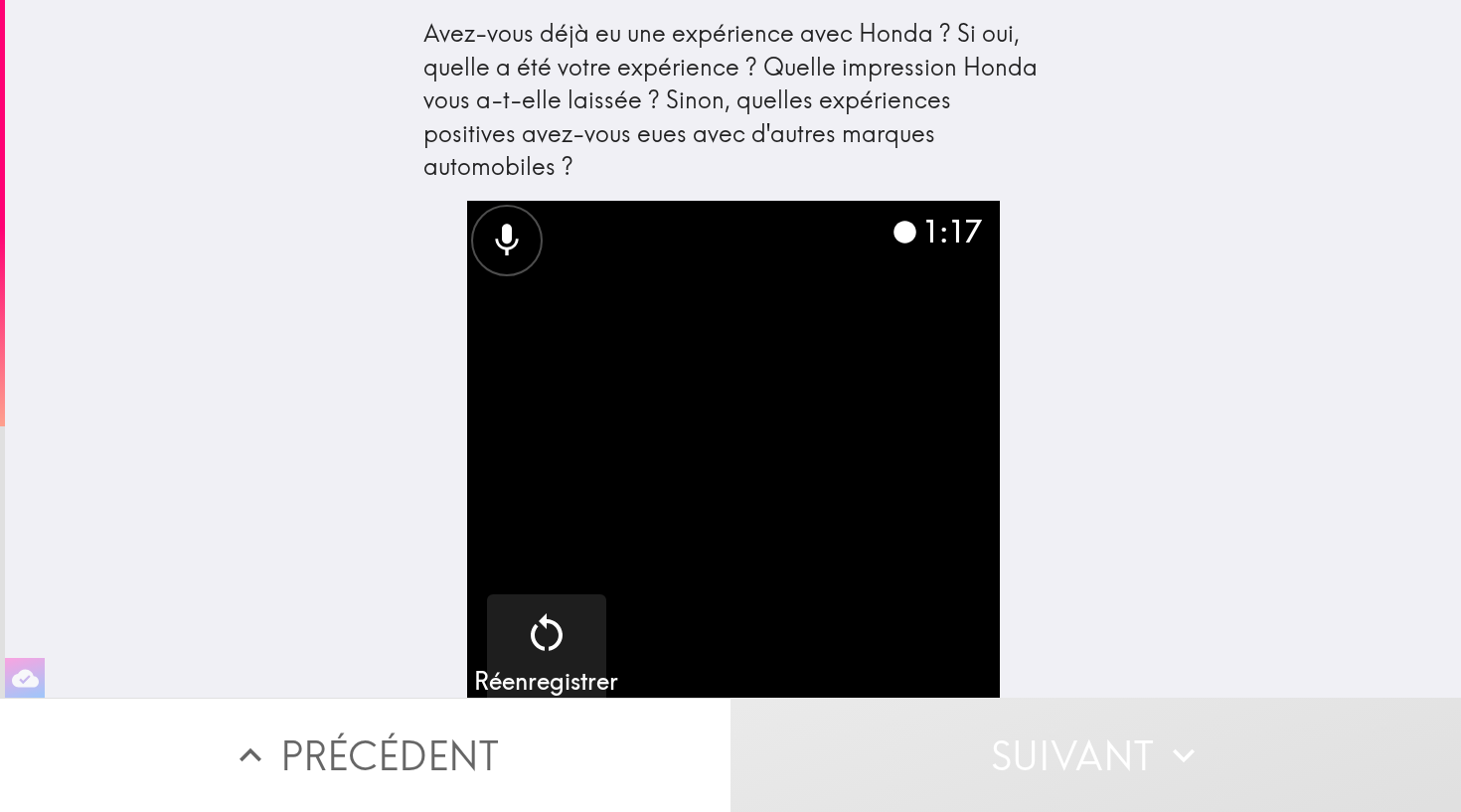 click on "Suivant" at bounding box center (1095, 754) 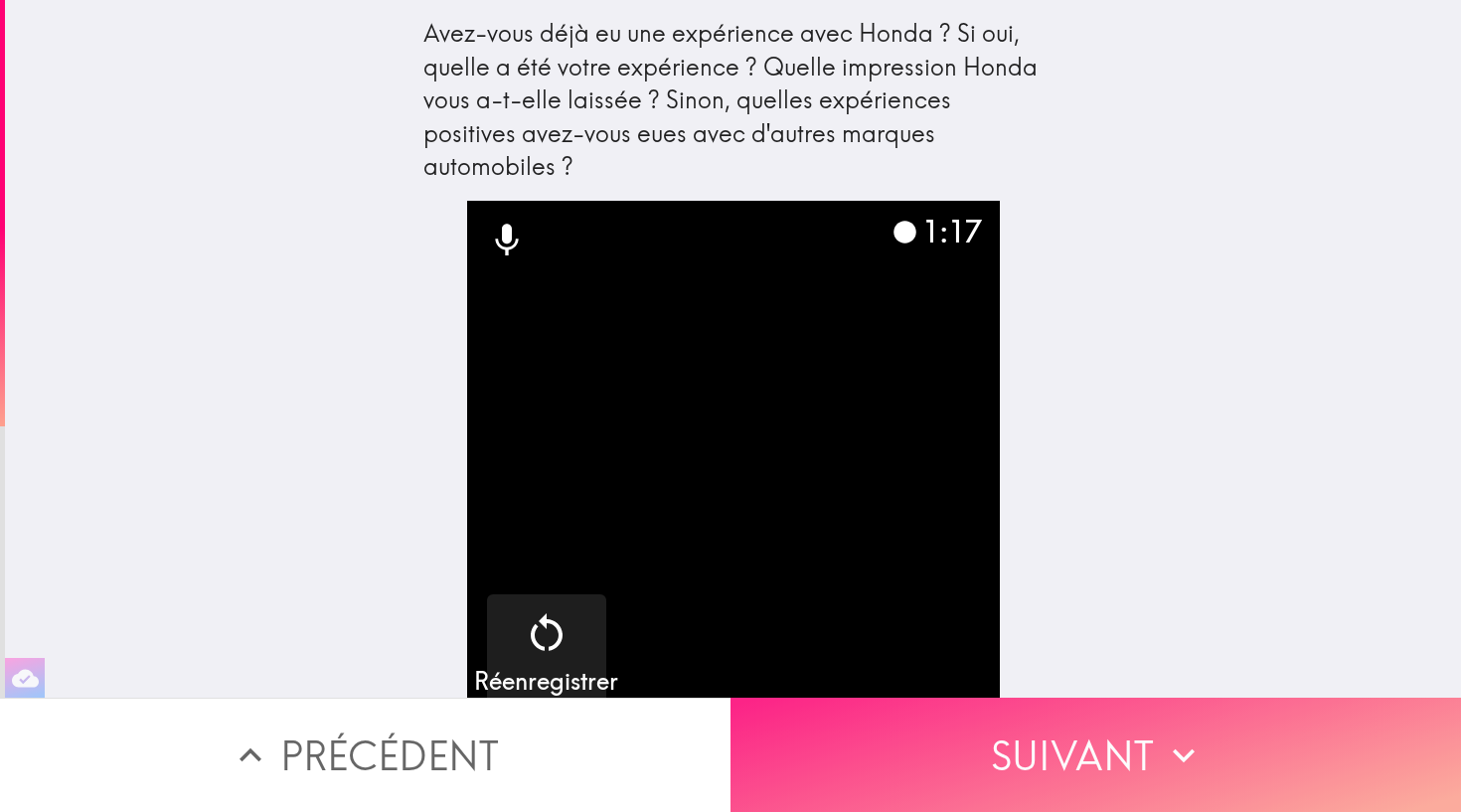 click on "Suivant" at bounding box center (1095, 754) 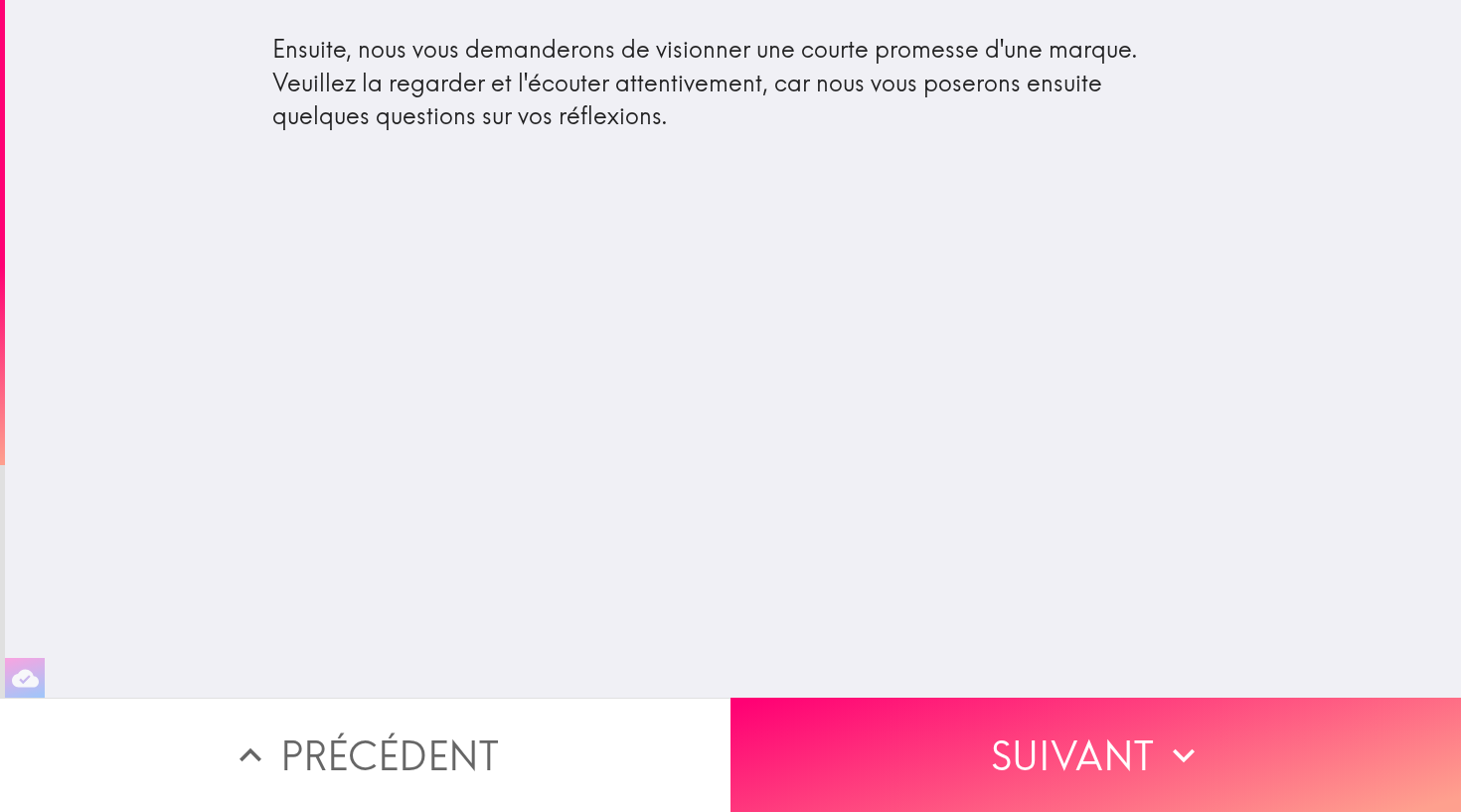 click on "Ensuite, nous vous demanderons de visionner une courte promesse d'une marque. Veuillez la regarder et l'écouter attentivement, car nous vous poserons ensuite quelques questions sur vos réflexions." at bounding box center [732, 349] 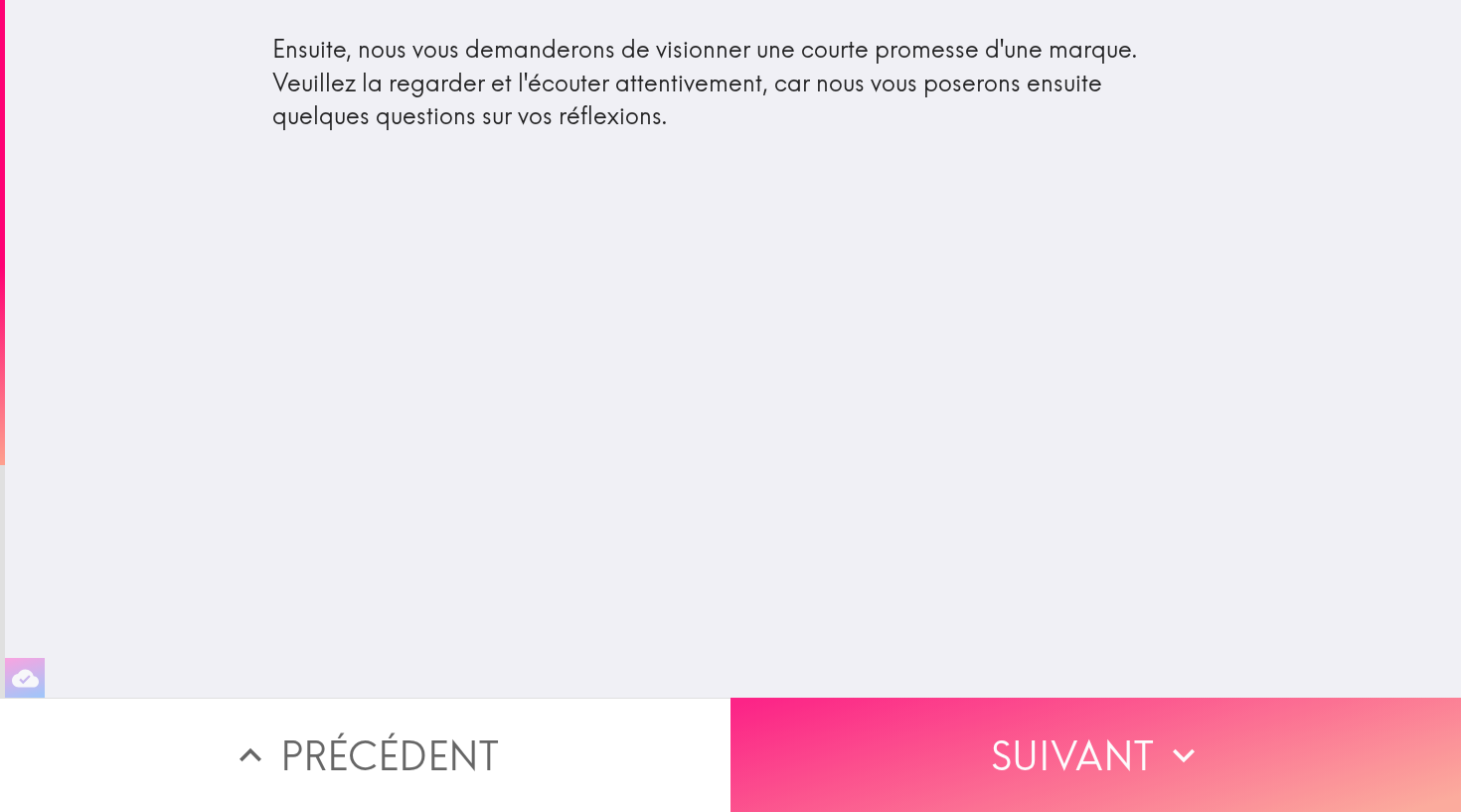 click on "Suivant" at bounding box center [1095, 754] 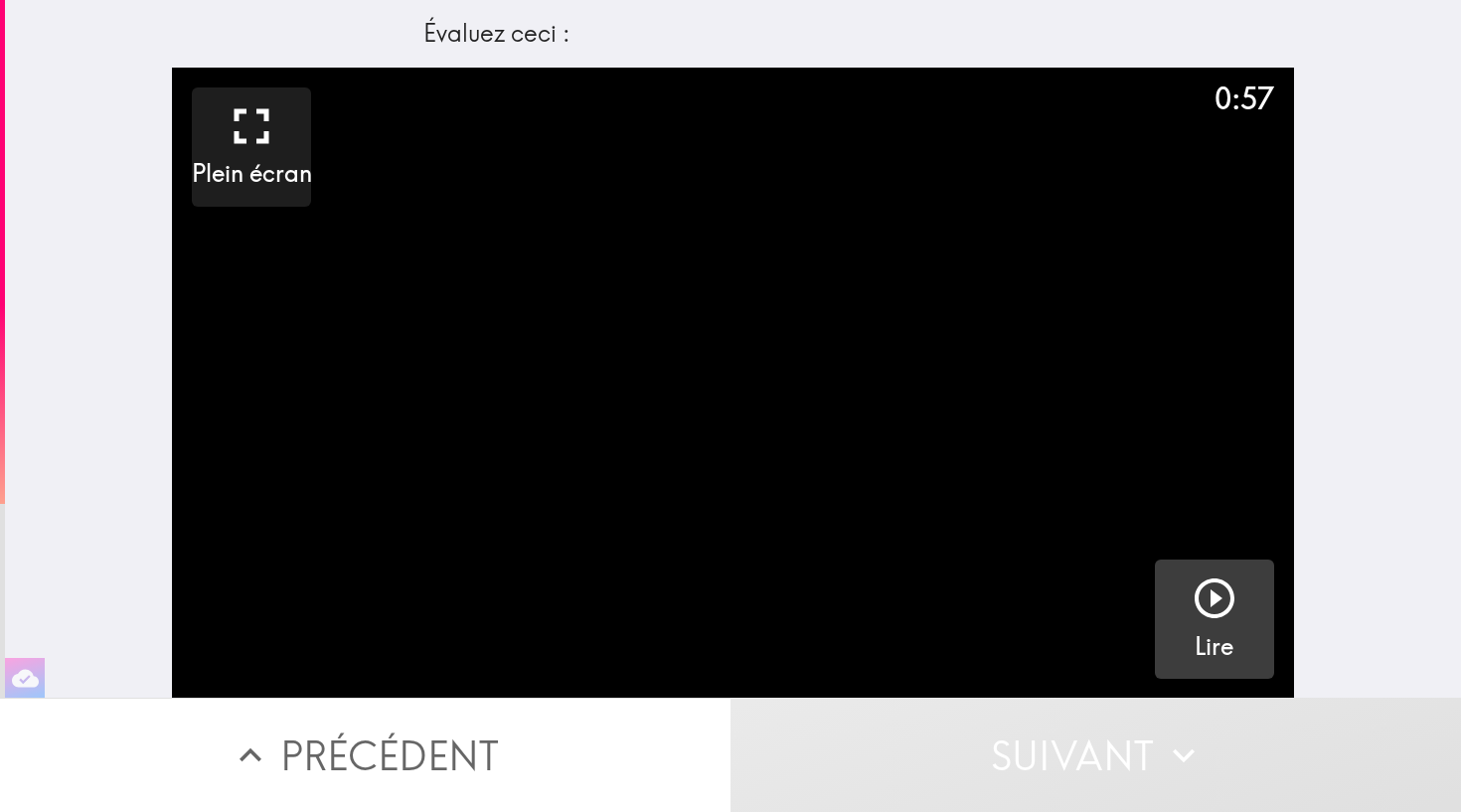 click on "Lire" at bounding box center (1215, 619) 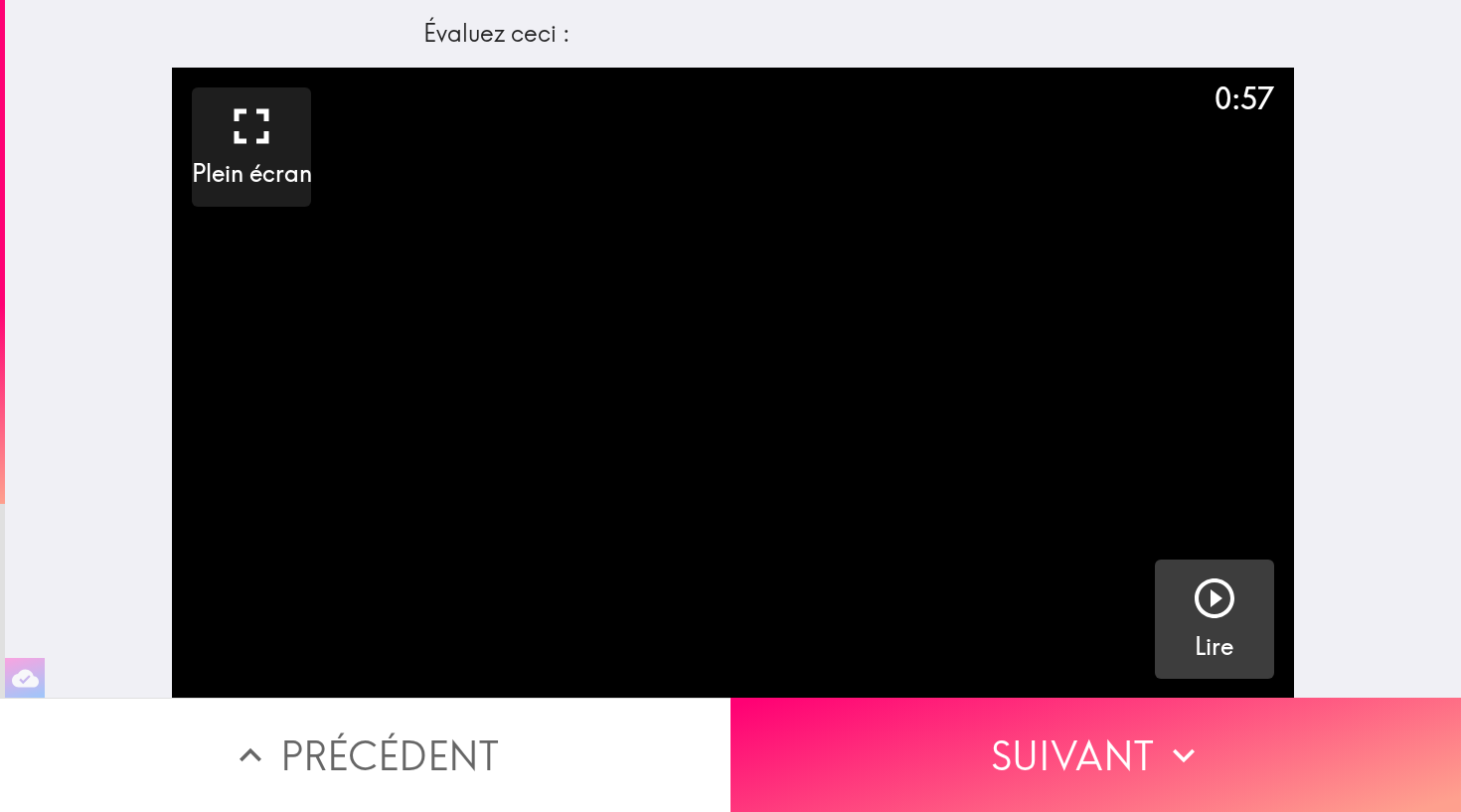 click on "Lire" at bounding box center [1215, 619] 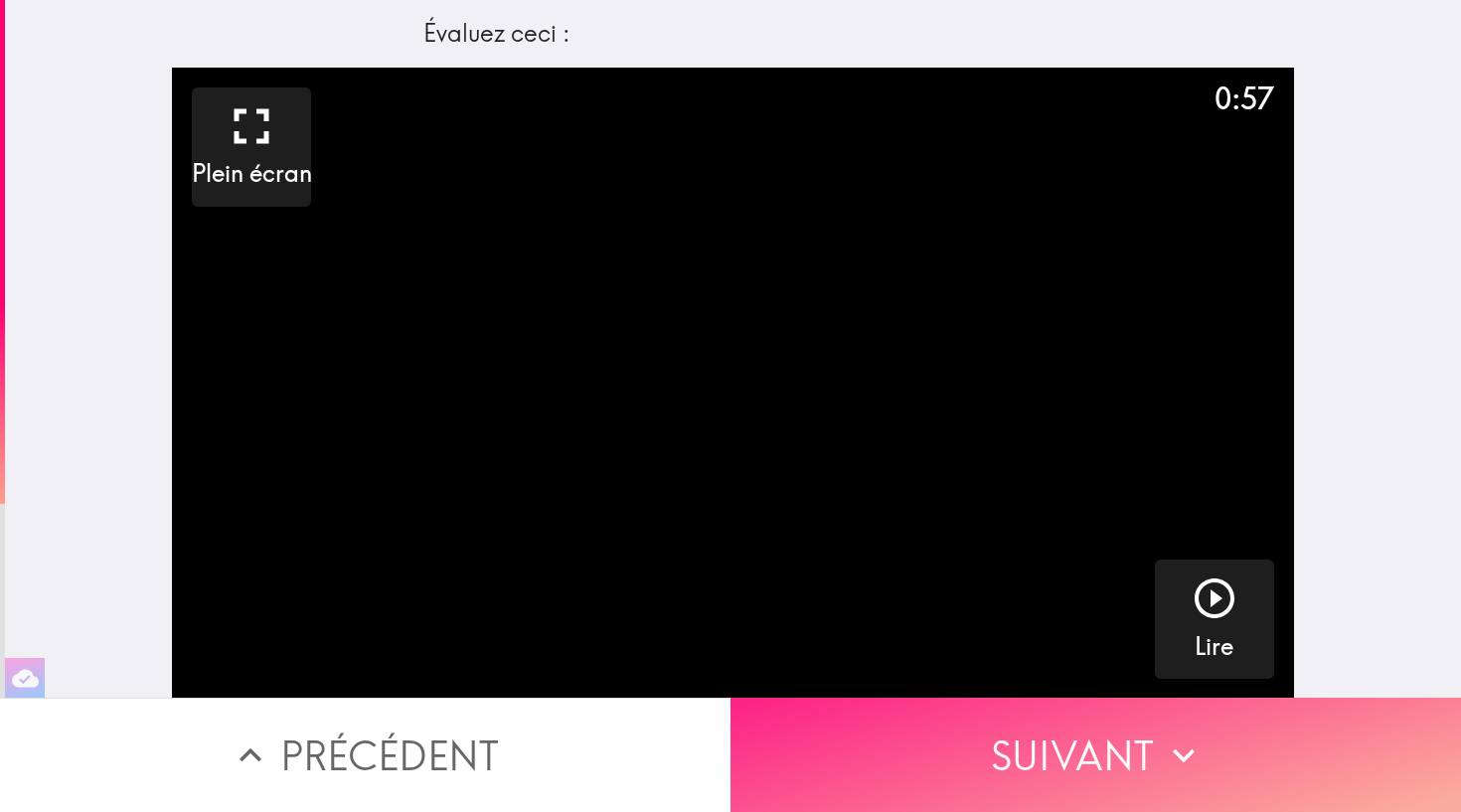 click on "Suivant" at bounding box center [1095, 754] 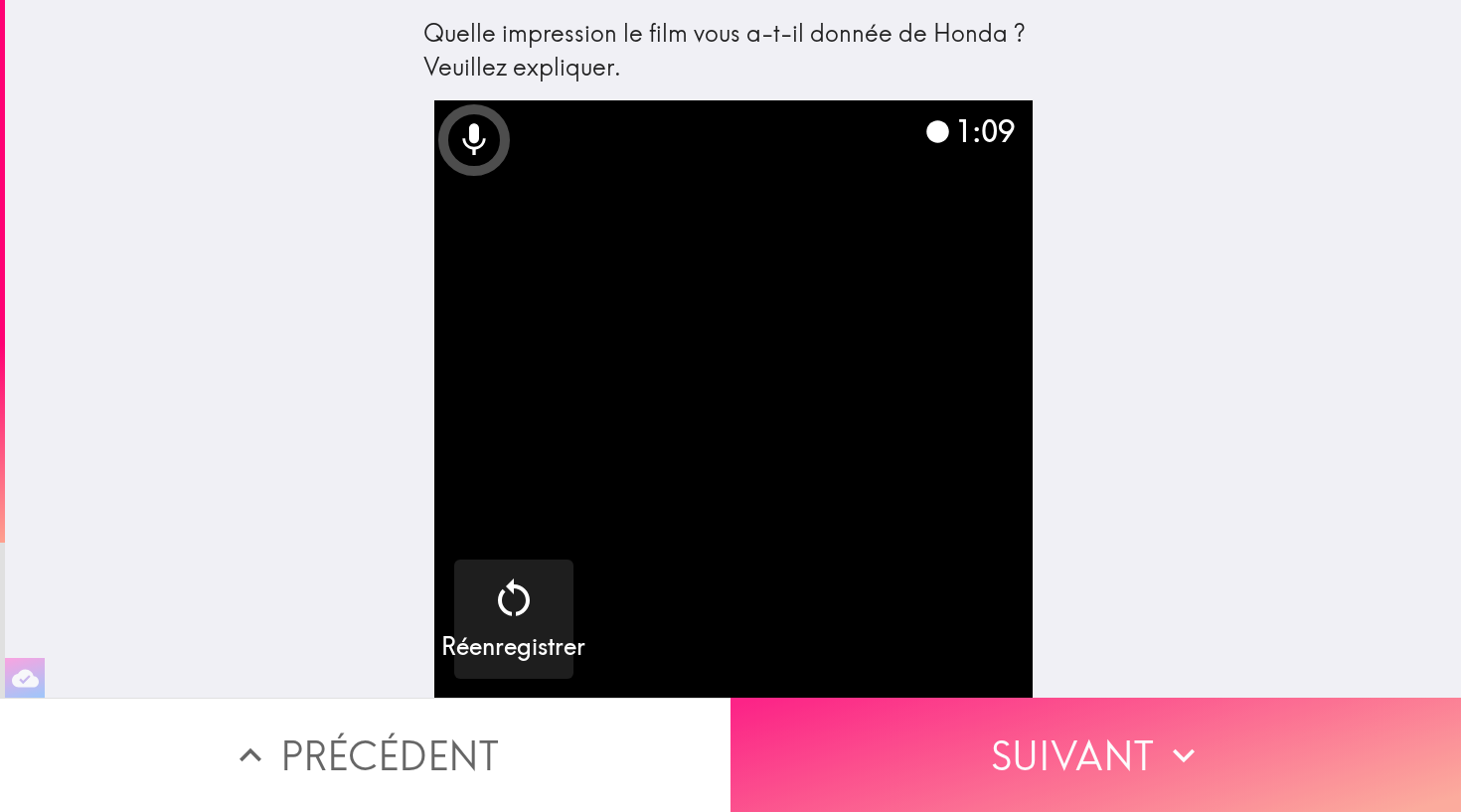 click on "Suivant" at bounding box center (1095, 754) 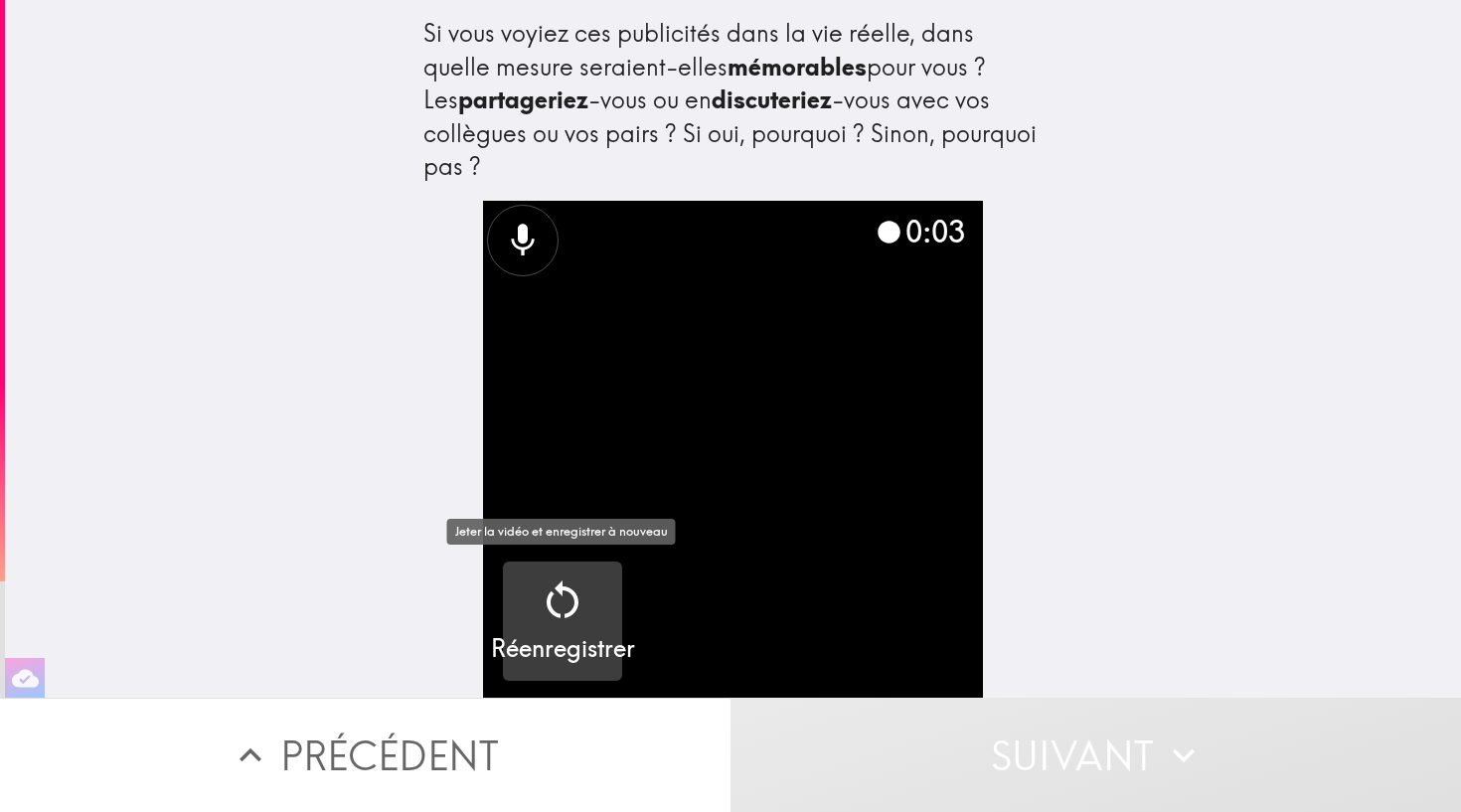 click on "Réenregistrer" at bounding box center (563, 621) 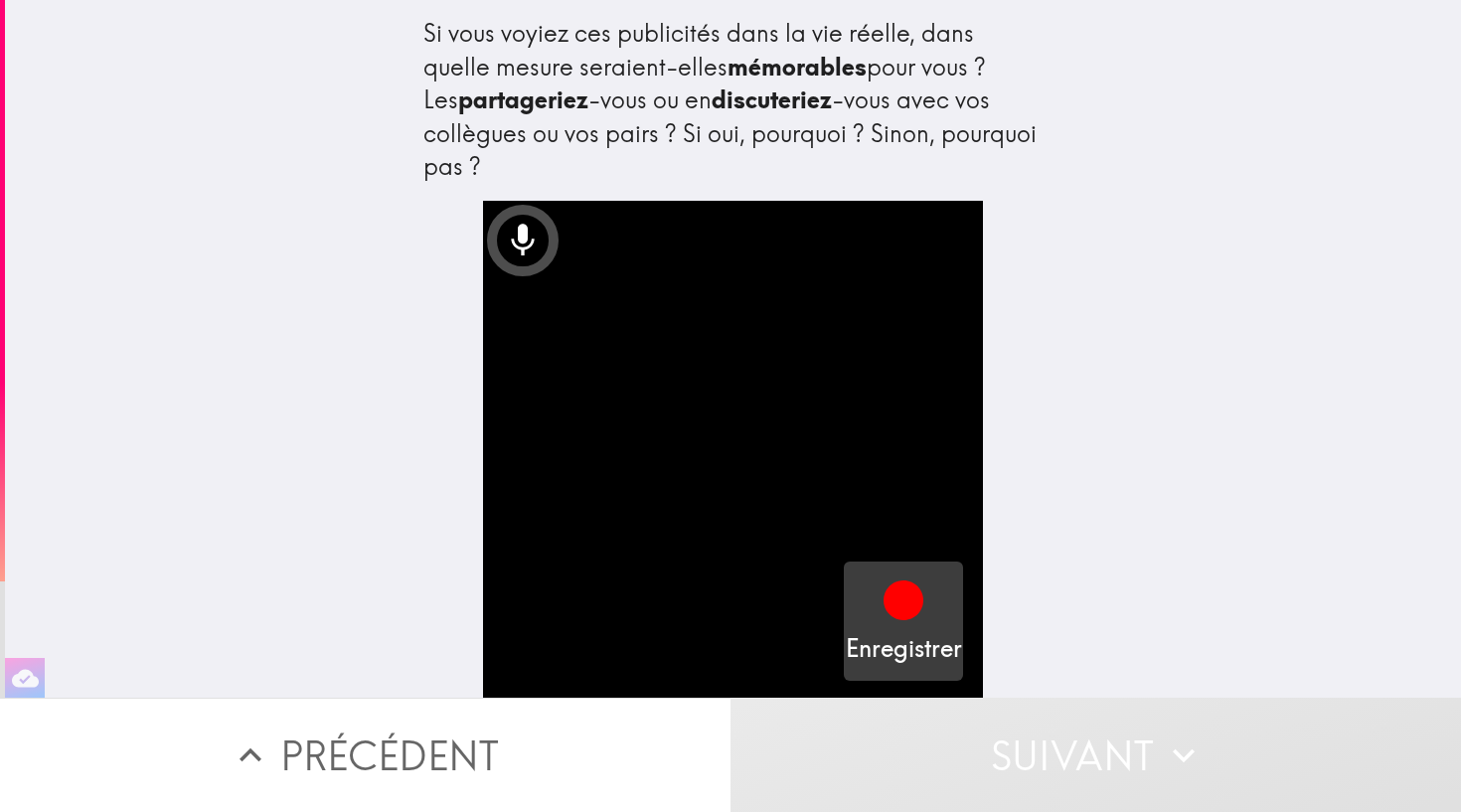 click on "Enregistrer" at bounding box center [903, 621] 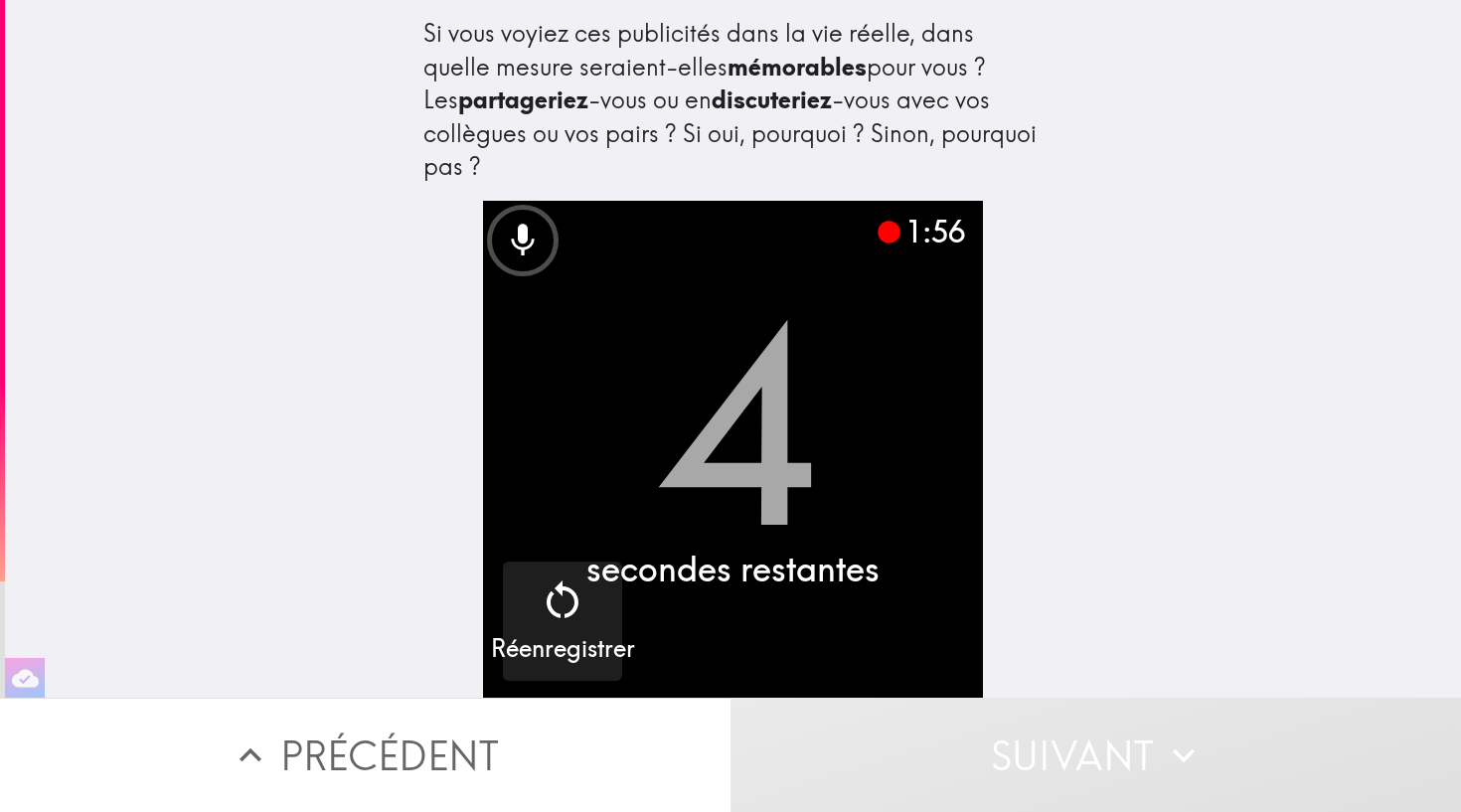click on "Suivant" at bounding box center (1095, 754) 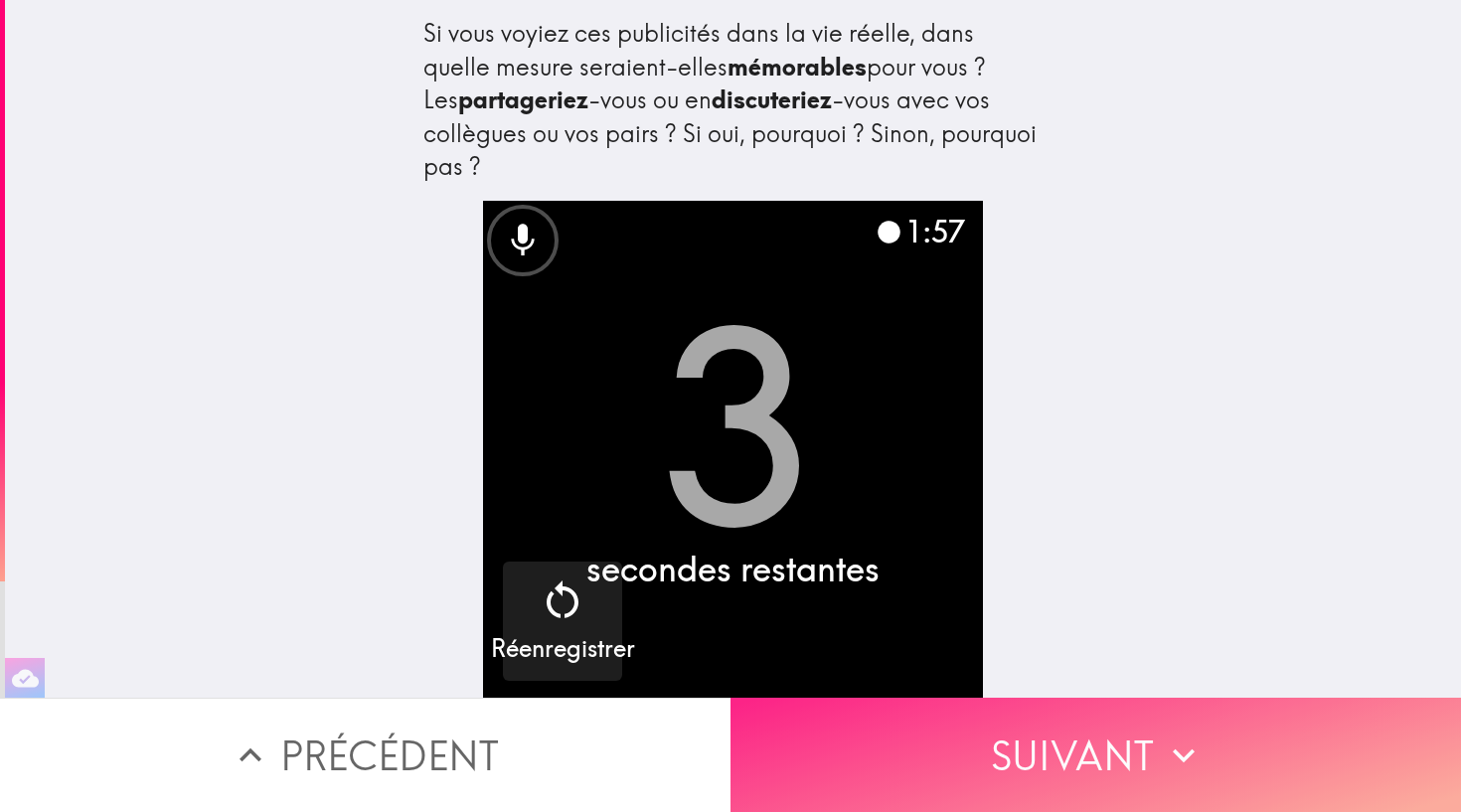 click on "Suivant" at bounding box center [1095, 754] 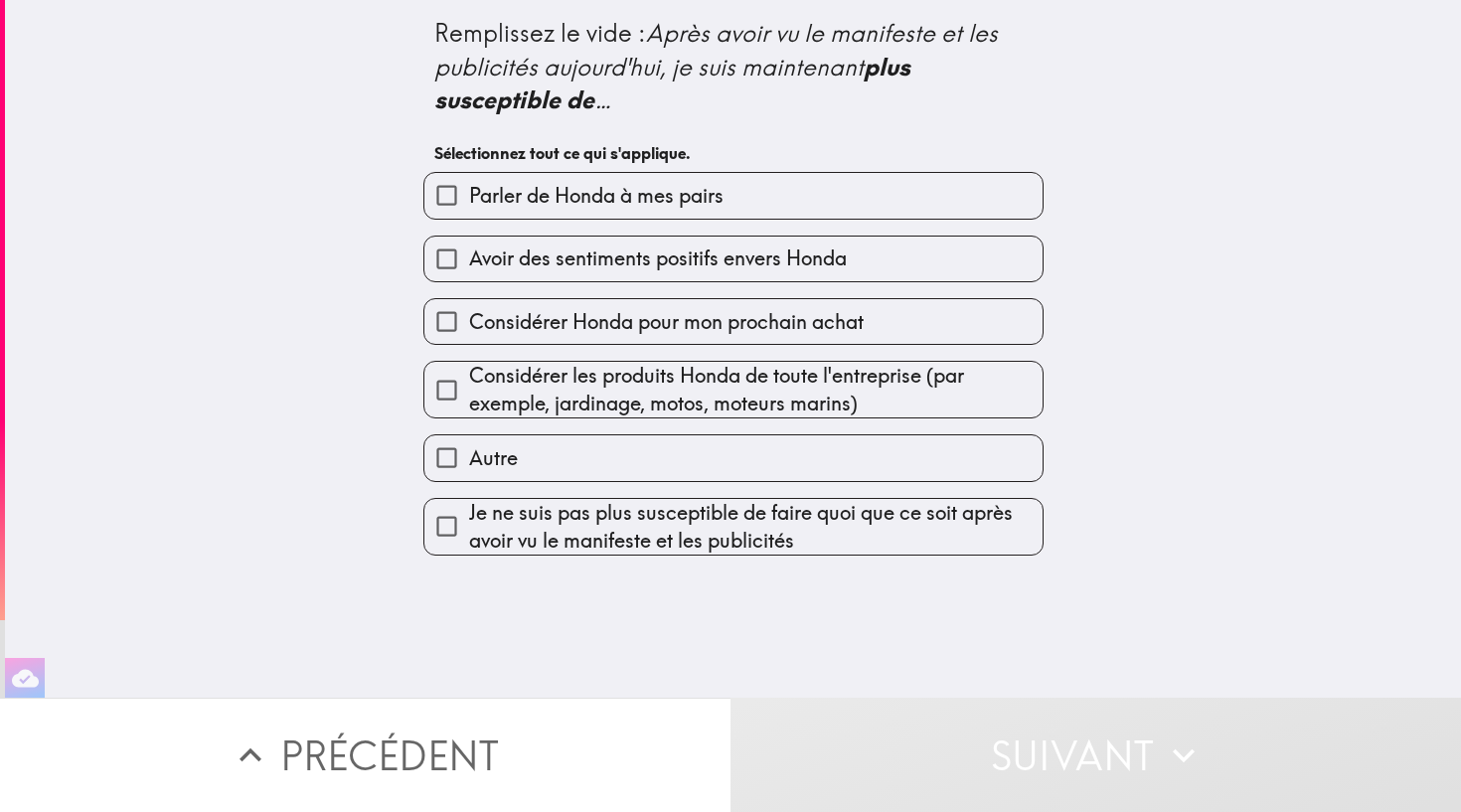 click on "Je ne suis pas plus susceptible de faire quoi que ce soit après avoir vu le manifeste et les publicités" at bounding box center [596, 196] 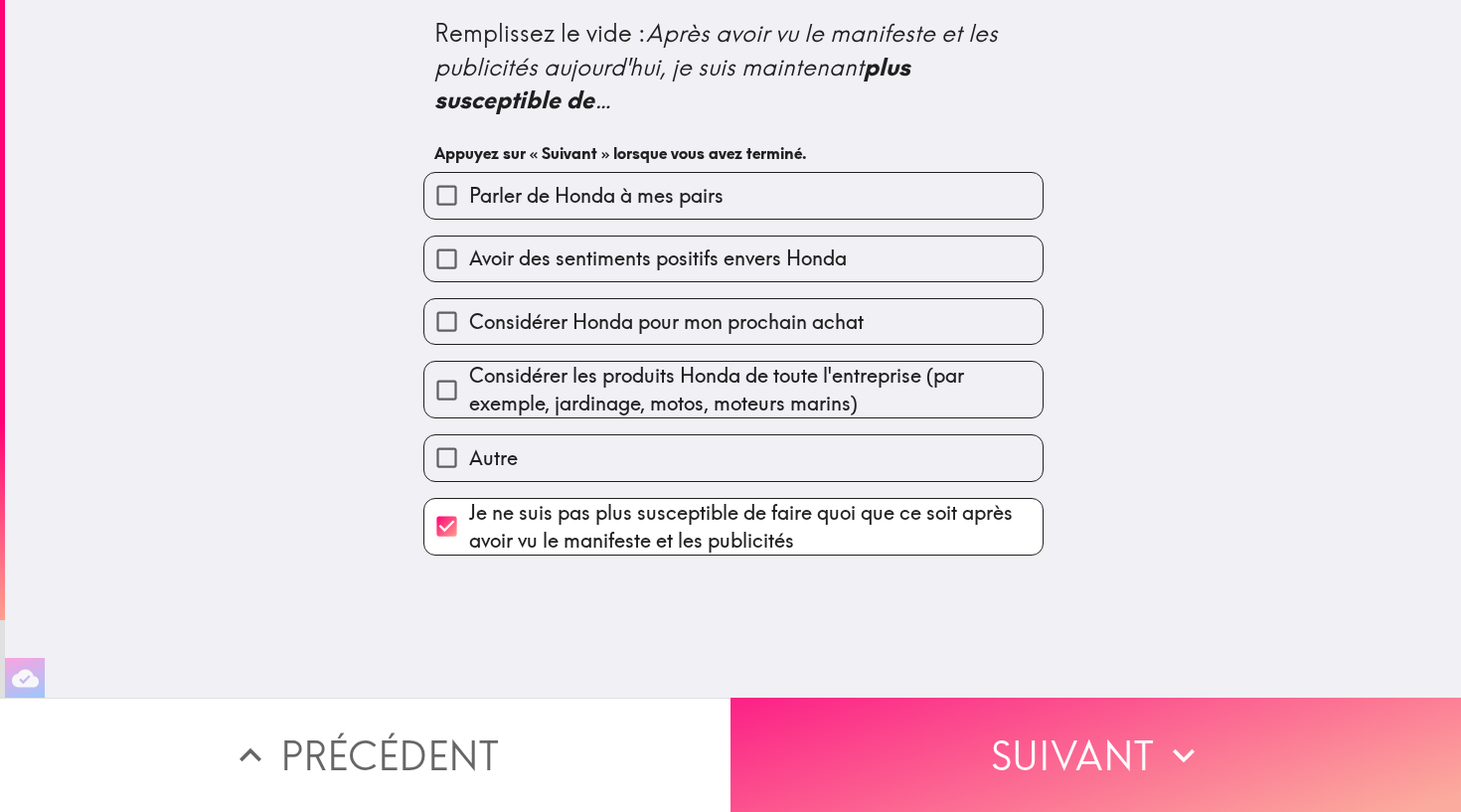 click on "Suivant" at bounding box center (1095, 754) 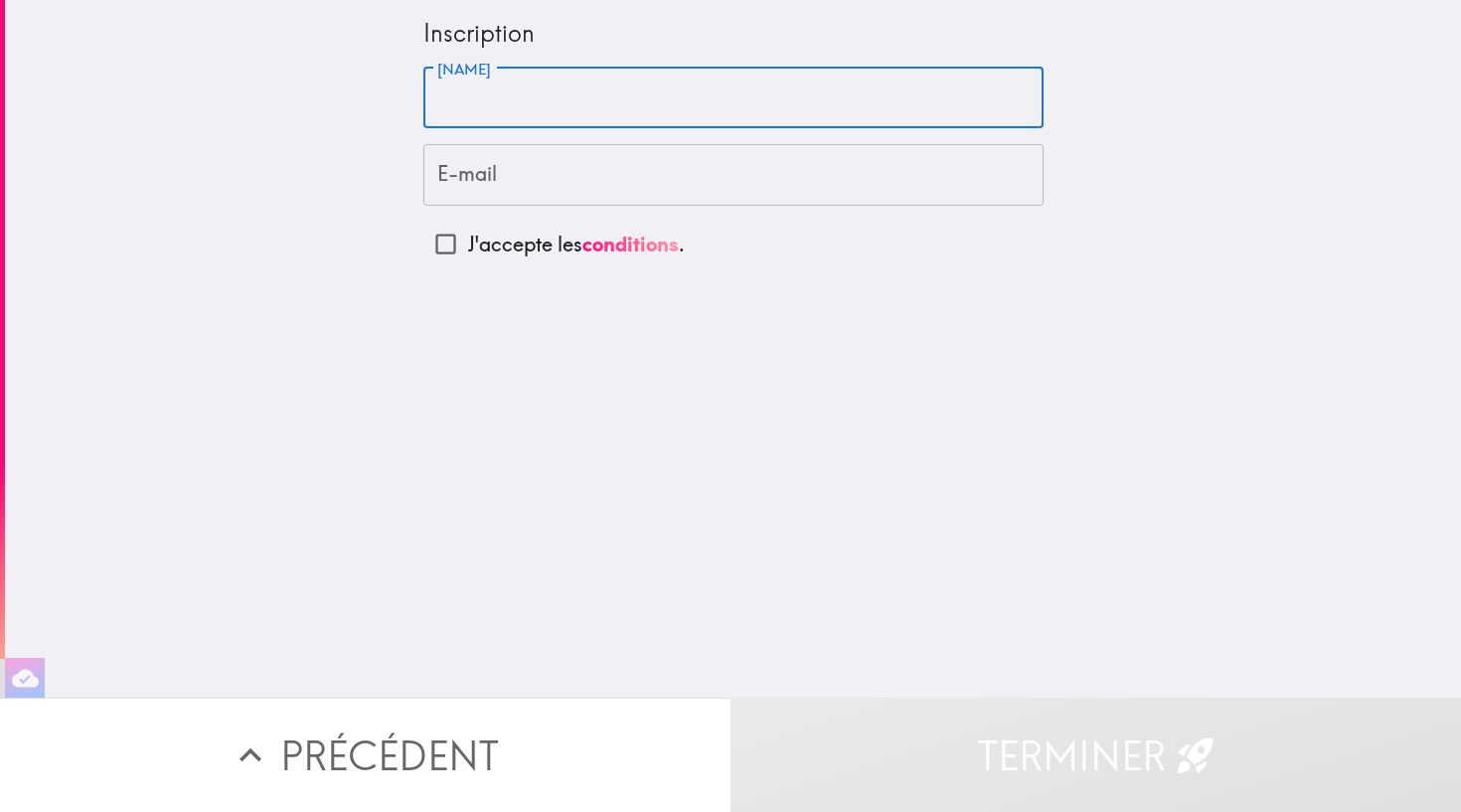 click on "[NAME]" at bounding box center [733, 98] 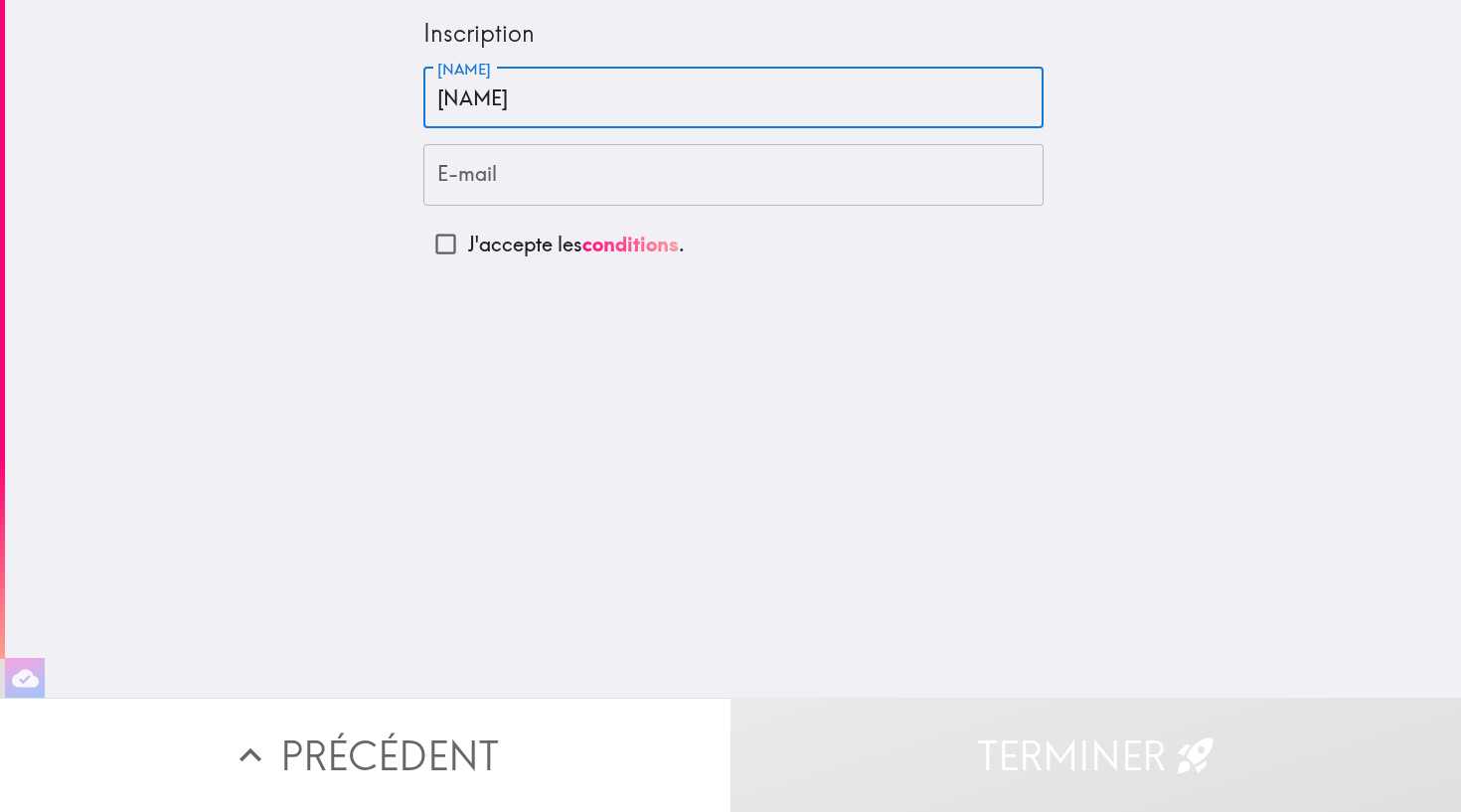 type on "[NAME]" 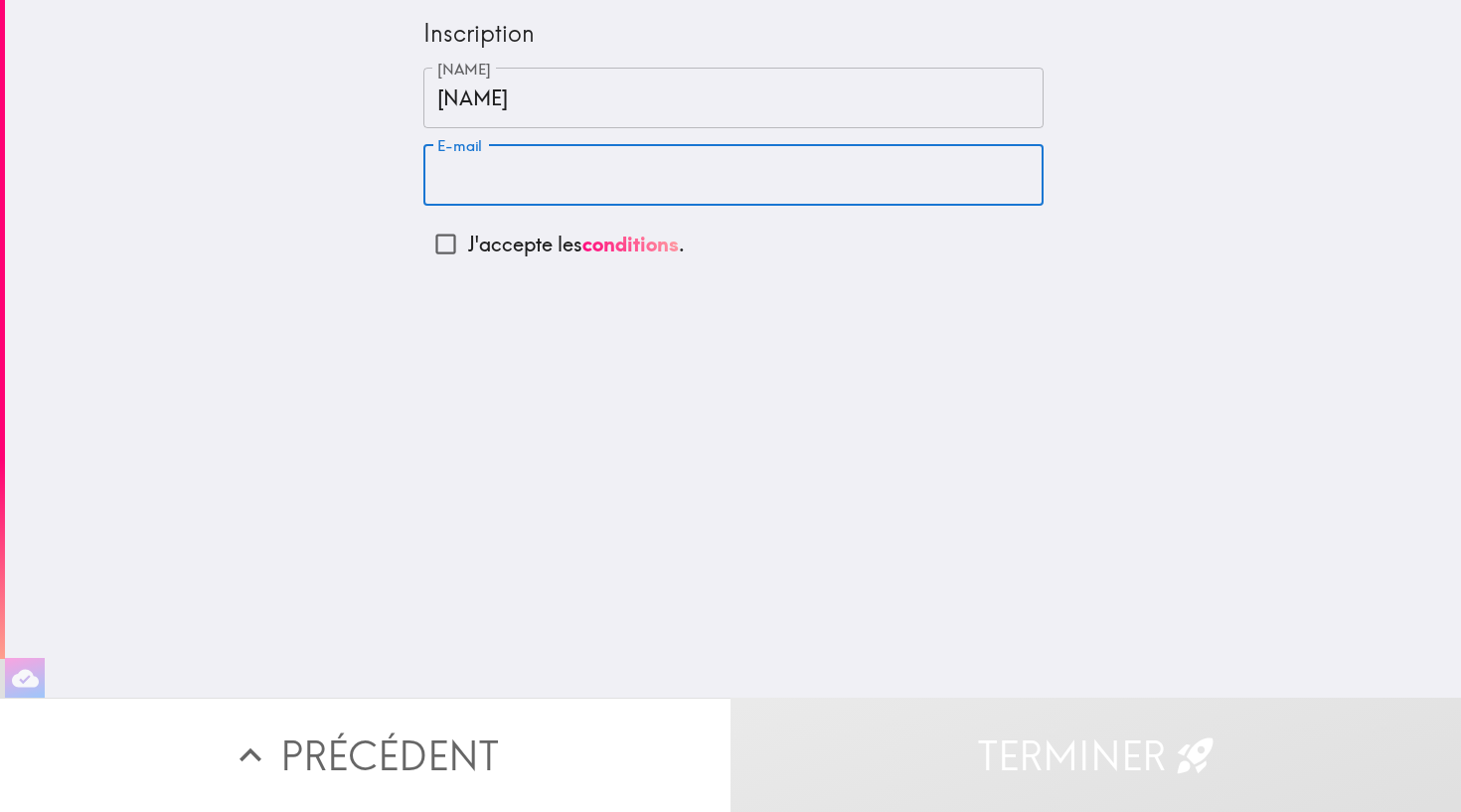 click on "E-mail" at bounding box center [733, 175] 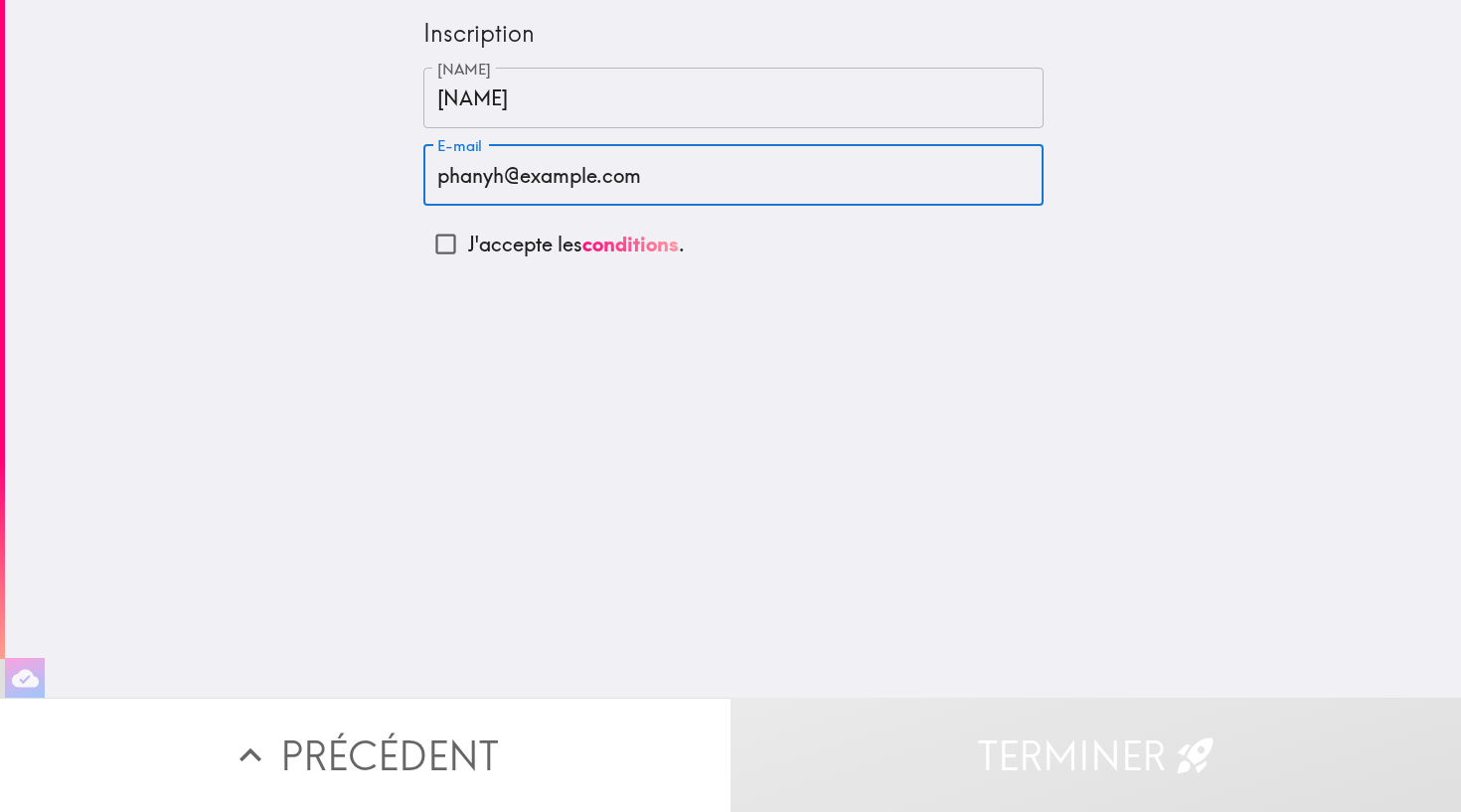 click on "J'accepte les conditions." at bounding box center (445, 244) 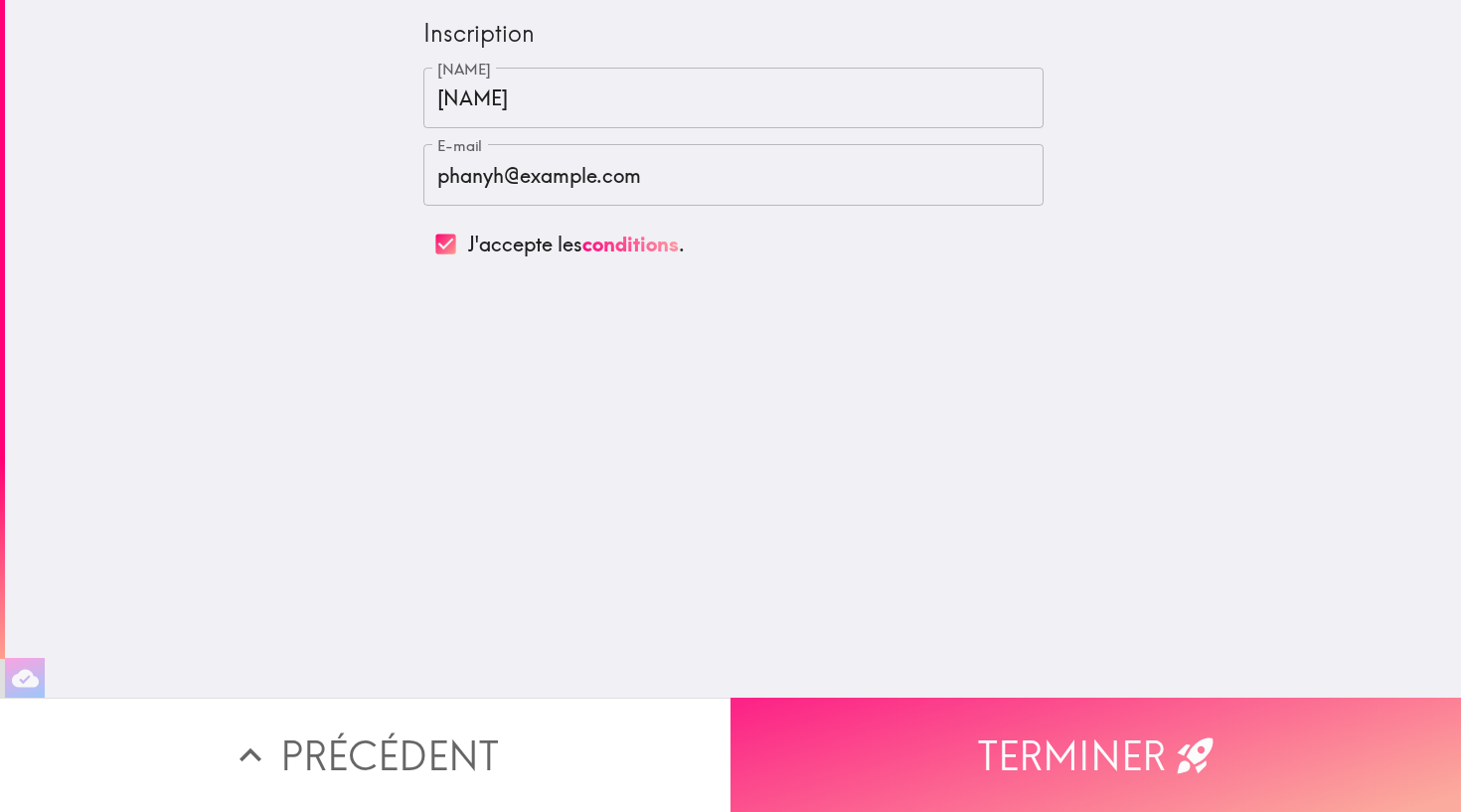 click on "Terminer" at bounding box center (1095, 754) 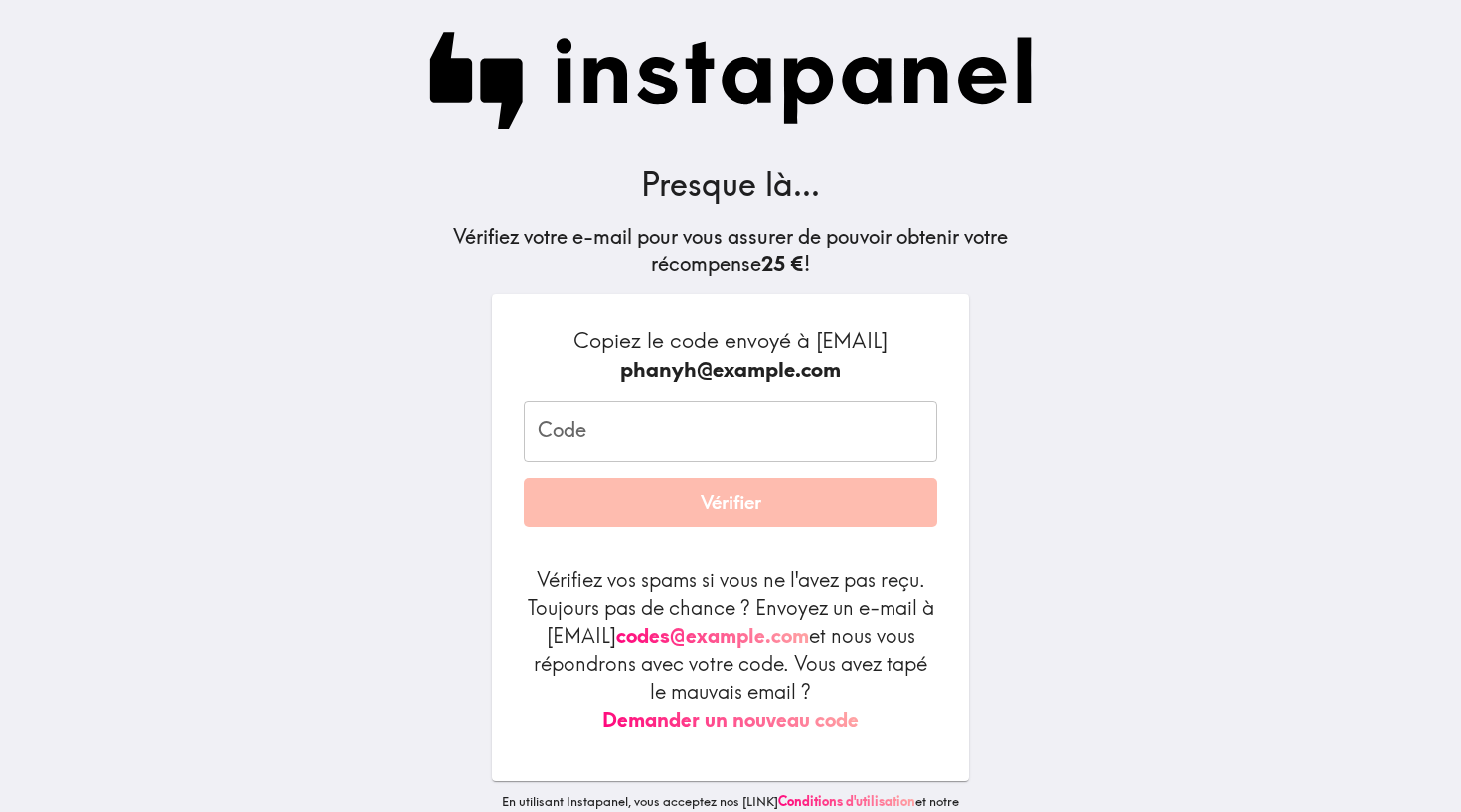click on "Code" at bounding box center (730, 431) 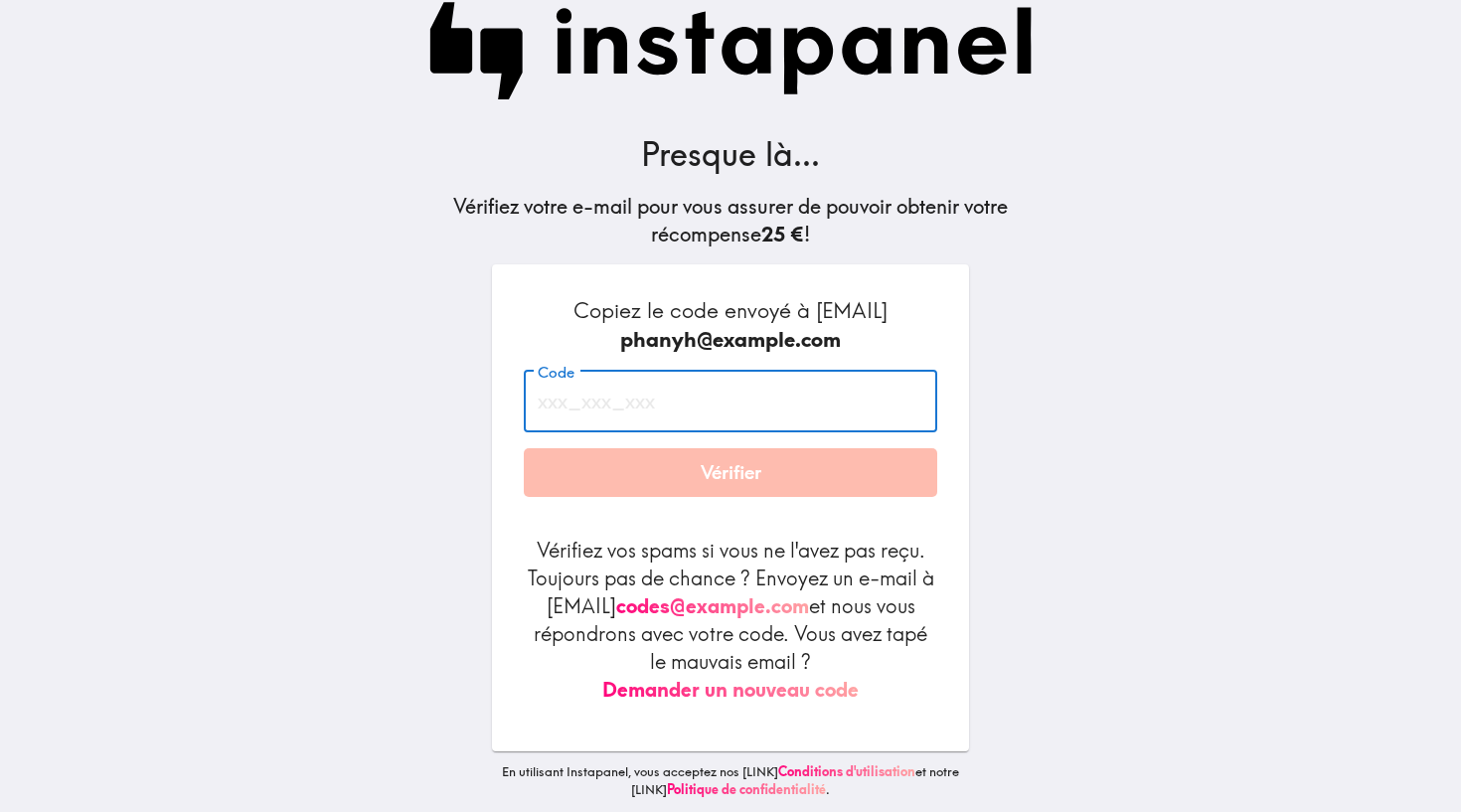 scroll, scrollTop: 29, scrollLeft: 0, axis: vertical 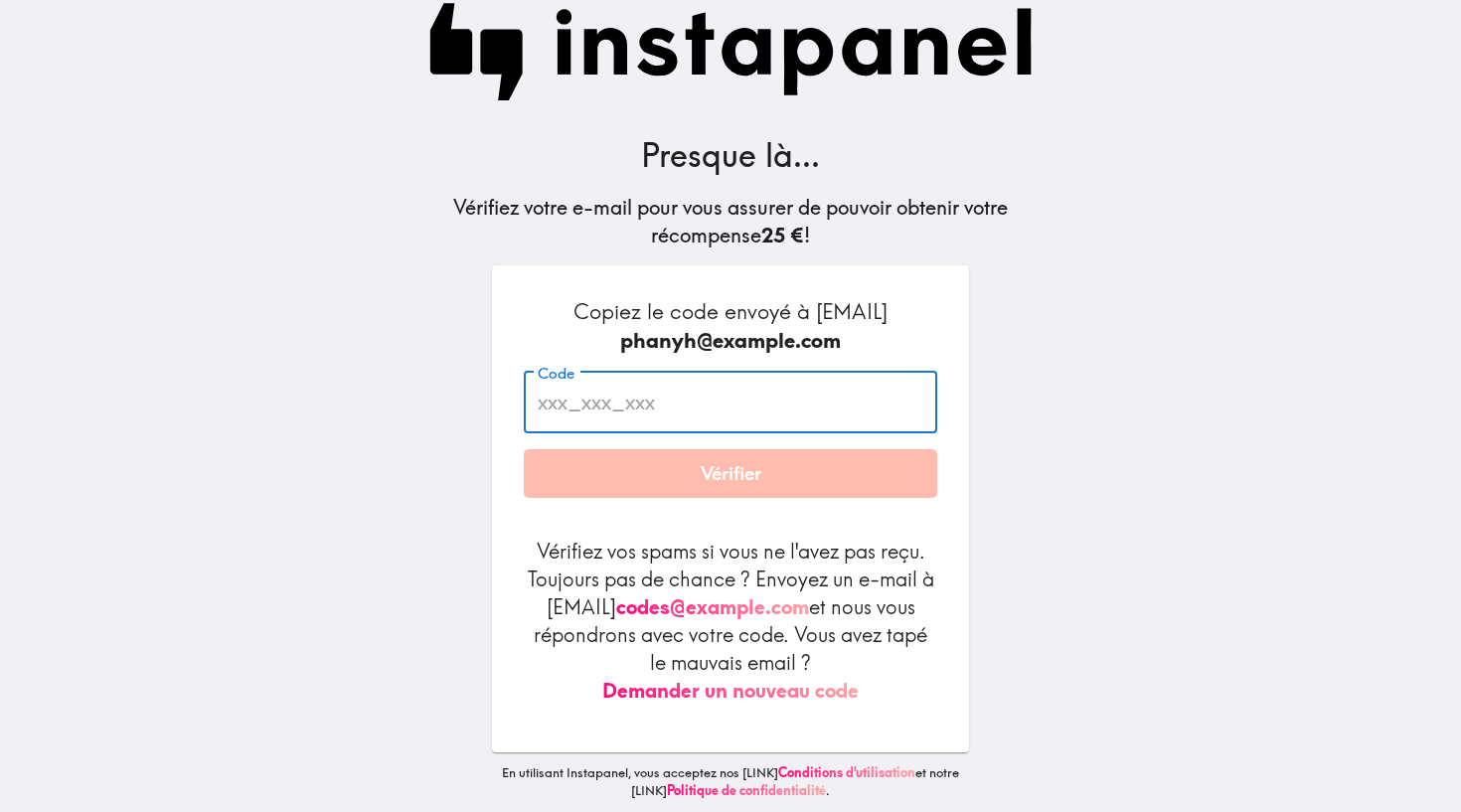 paste on "9T4_PmT_yBH" 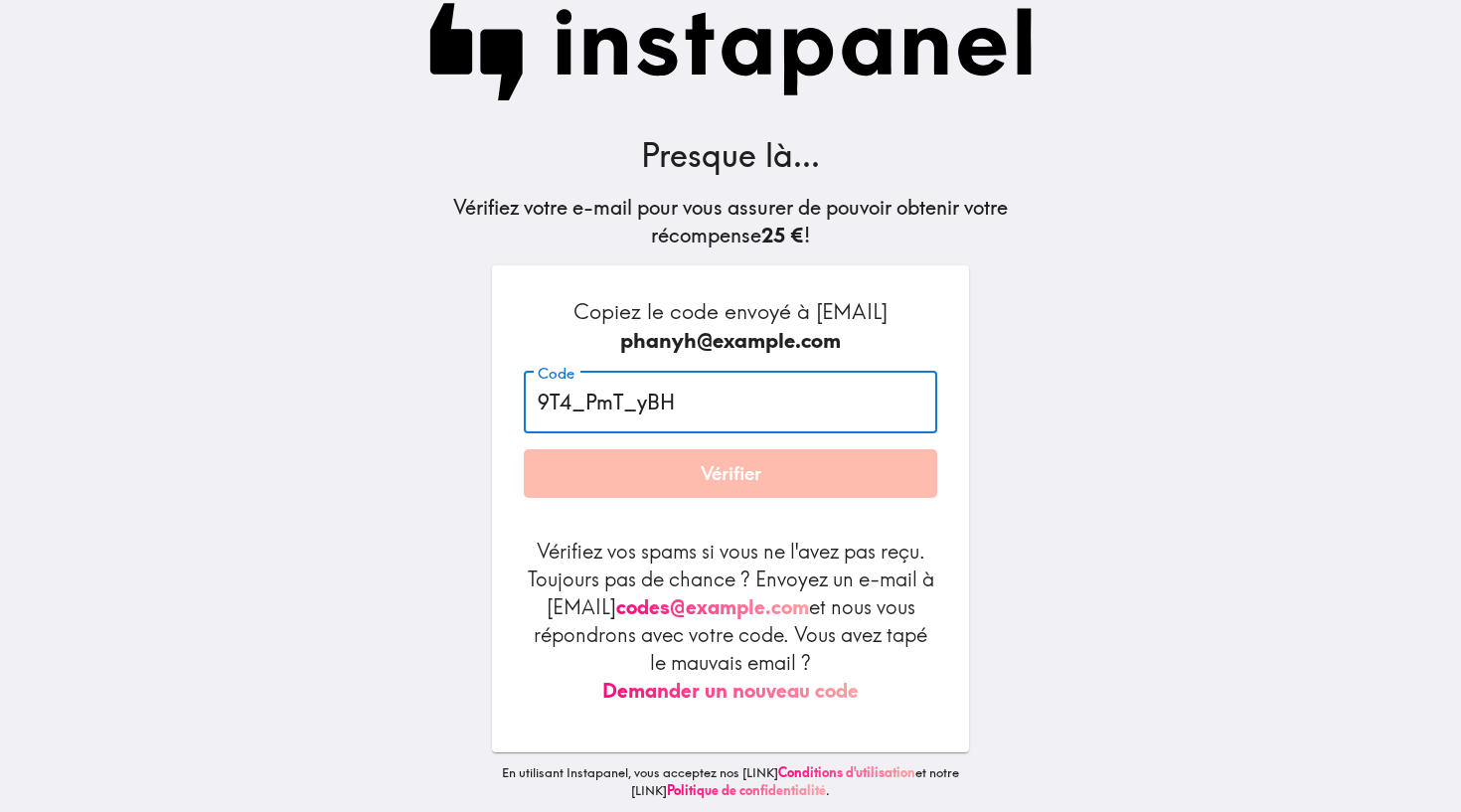 type on "9T4_PmT_yBH" 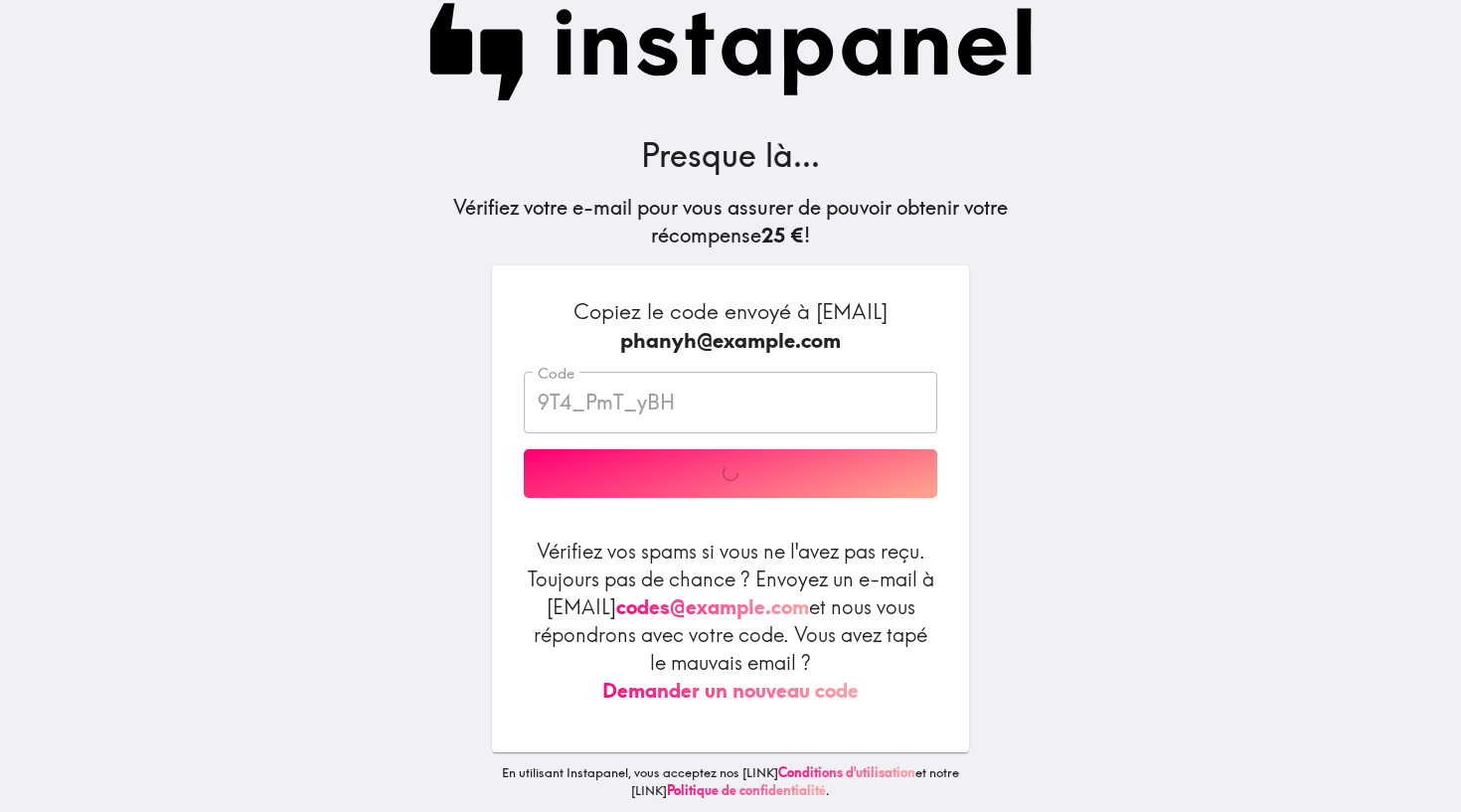 scroll, scrollTop: 0, scrollLeft: 0, axis: both 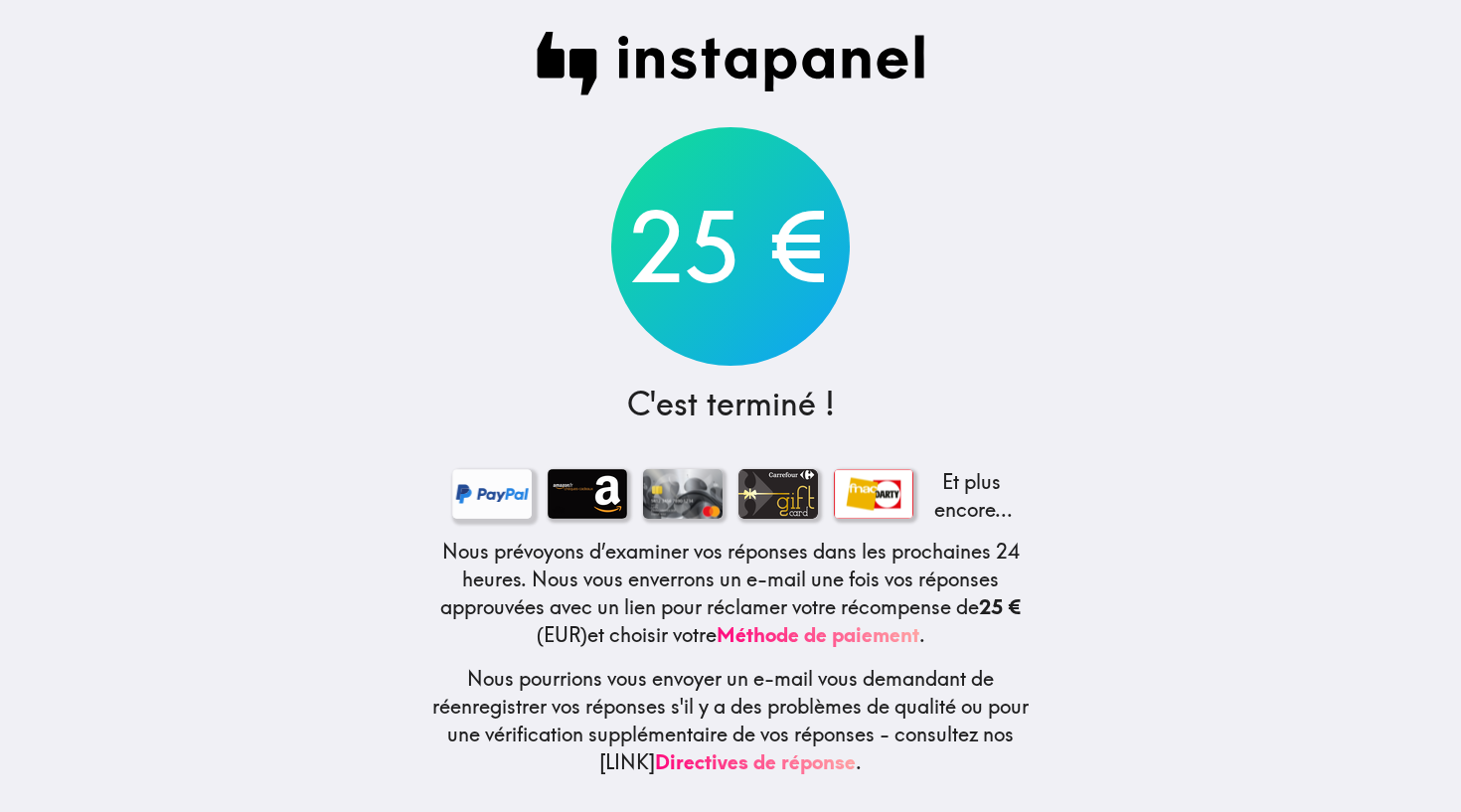 click at bounding box center (492, 494) 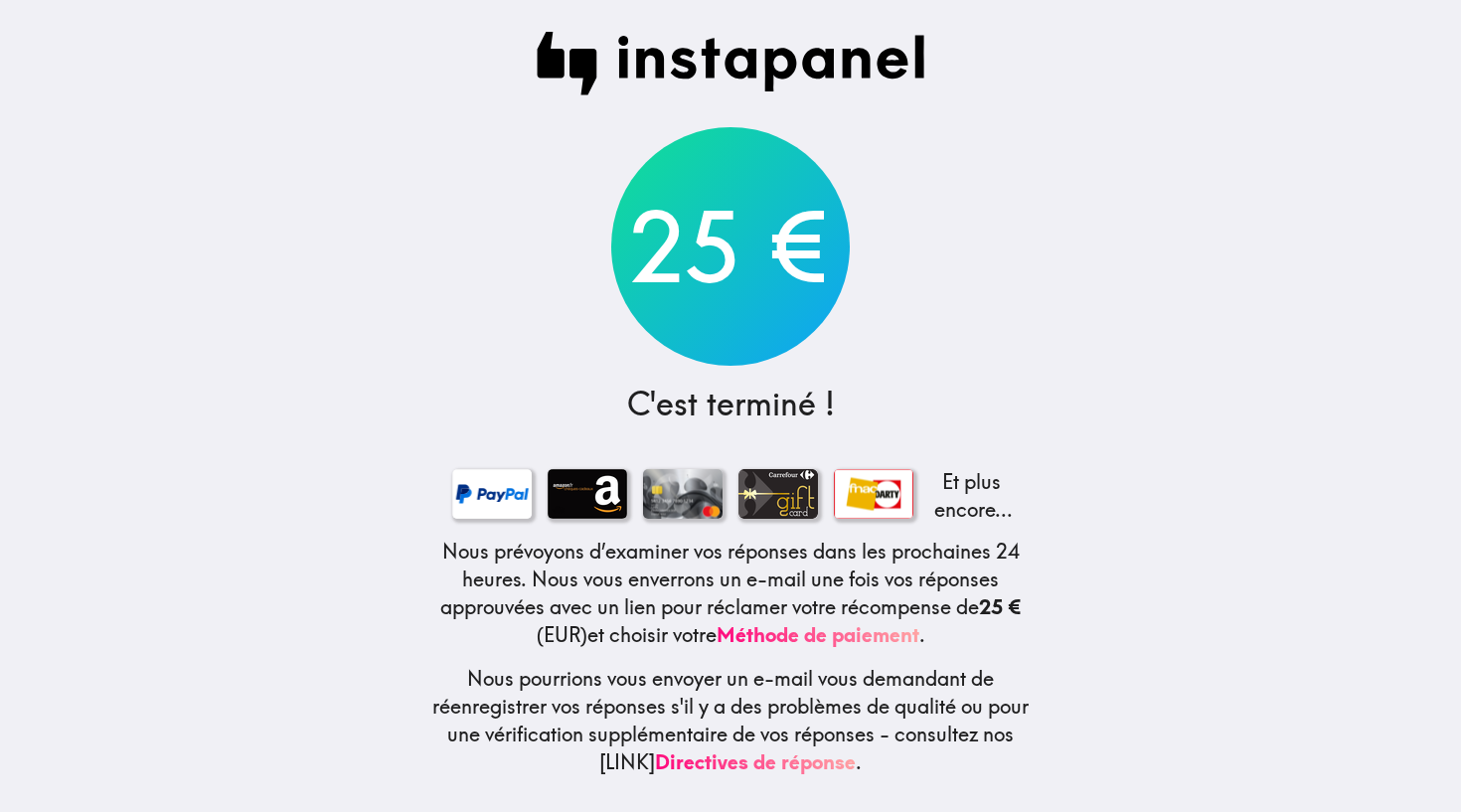 click on "Et plus encore..." at bounding box center (969, 496) 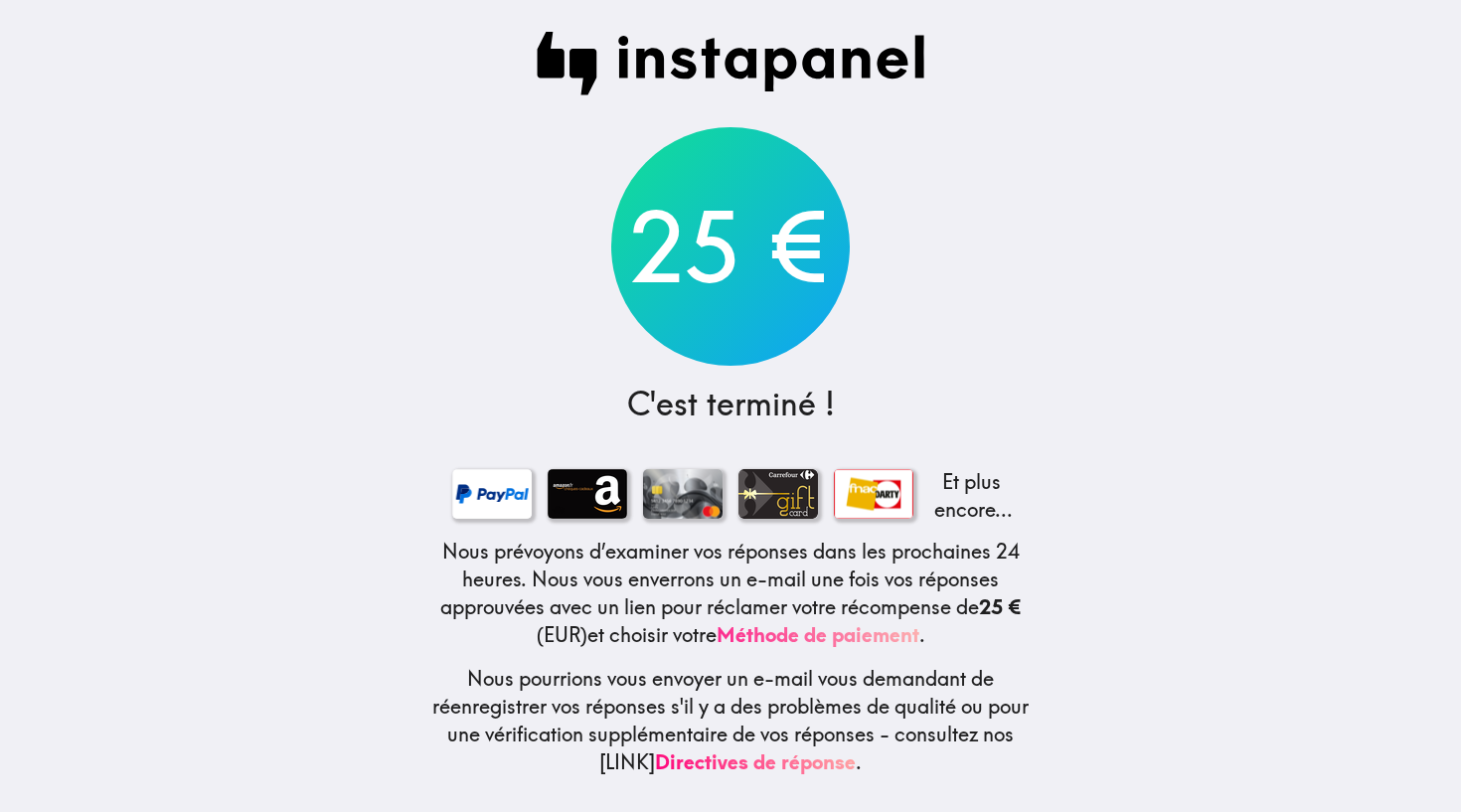 click on "Méthode de paiement" at bounding box center (818, 634) 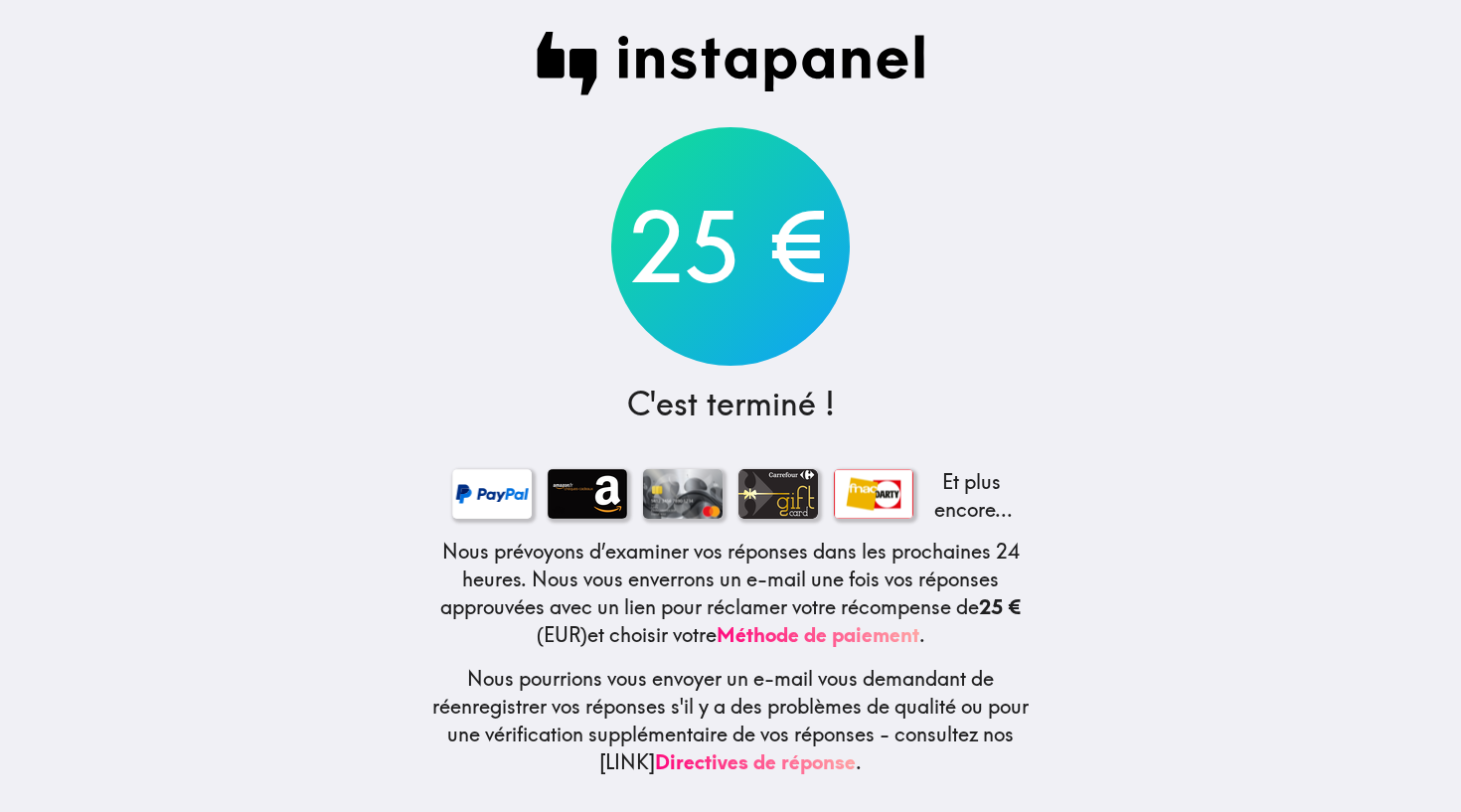 scroll, scrollTop: 0, scrollLeft: 0, axis: both 